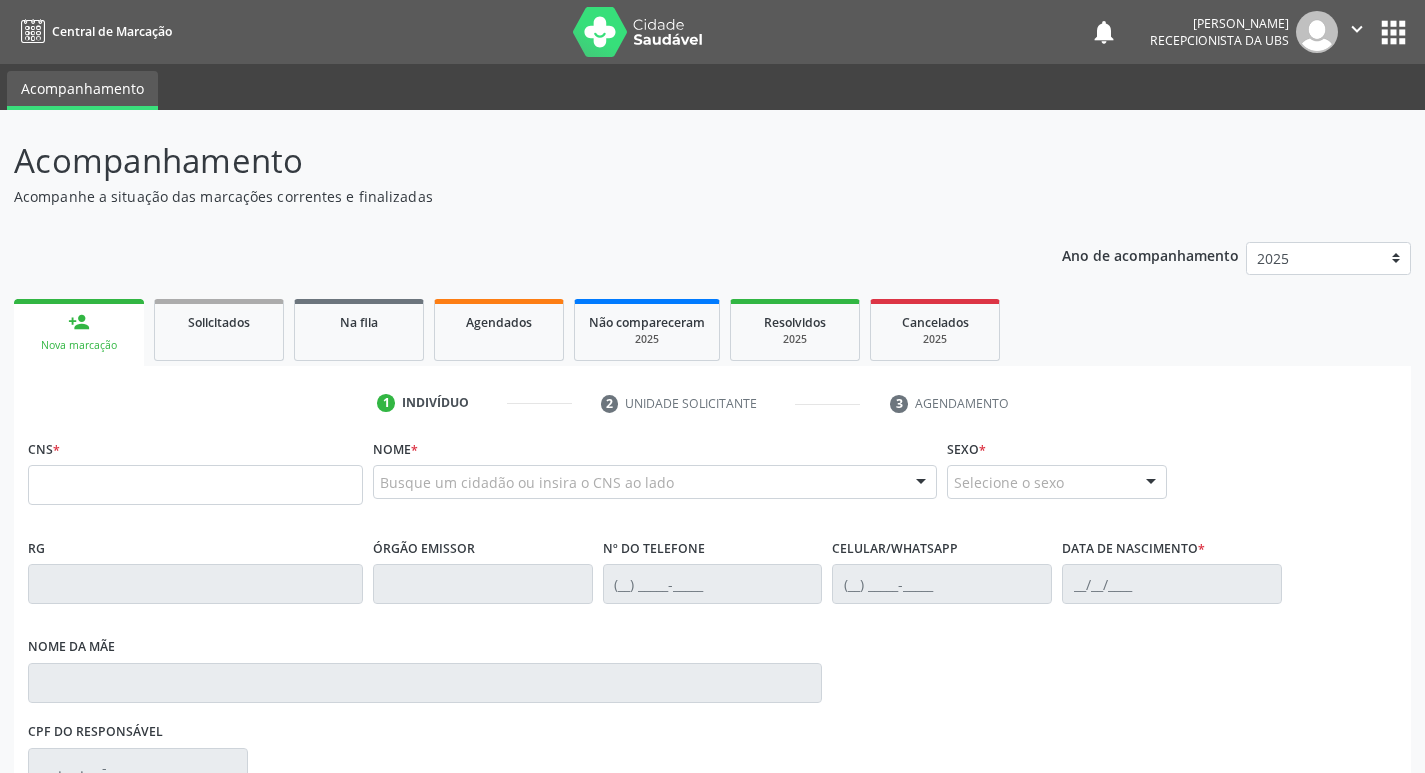 scroll, scrollTop: 0, scrollLeft: 0, axis: both 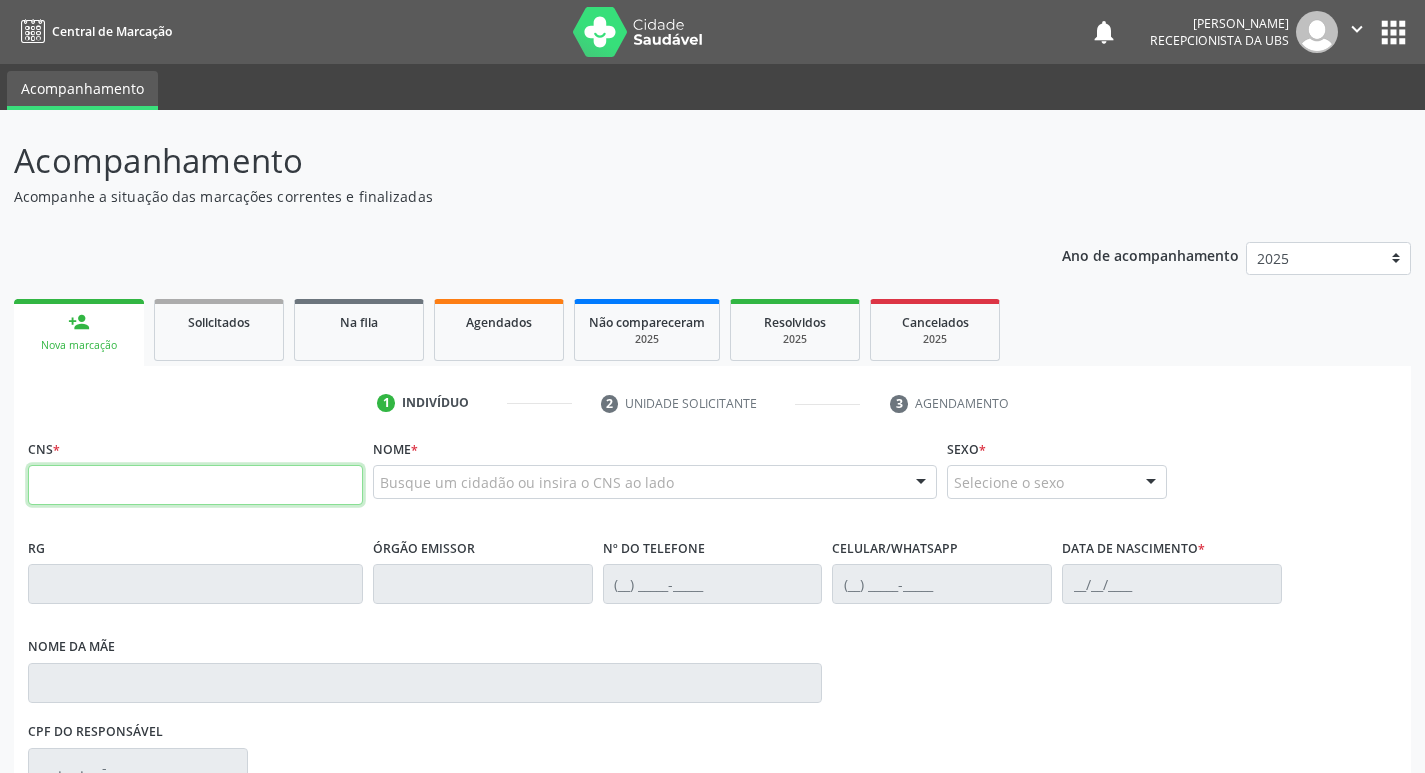 click at bounding box center [195, 485] 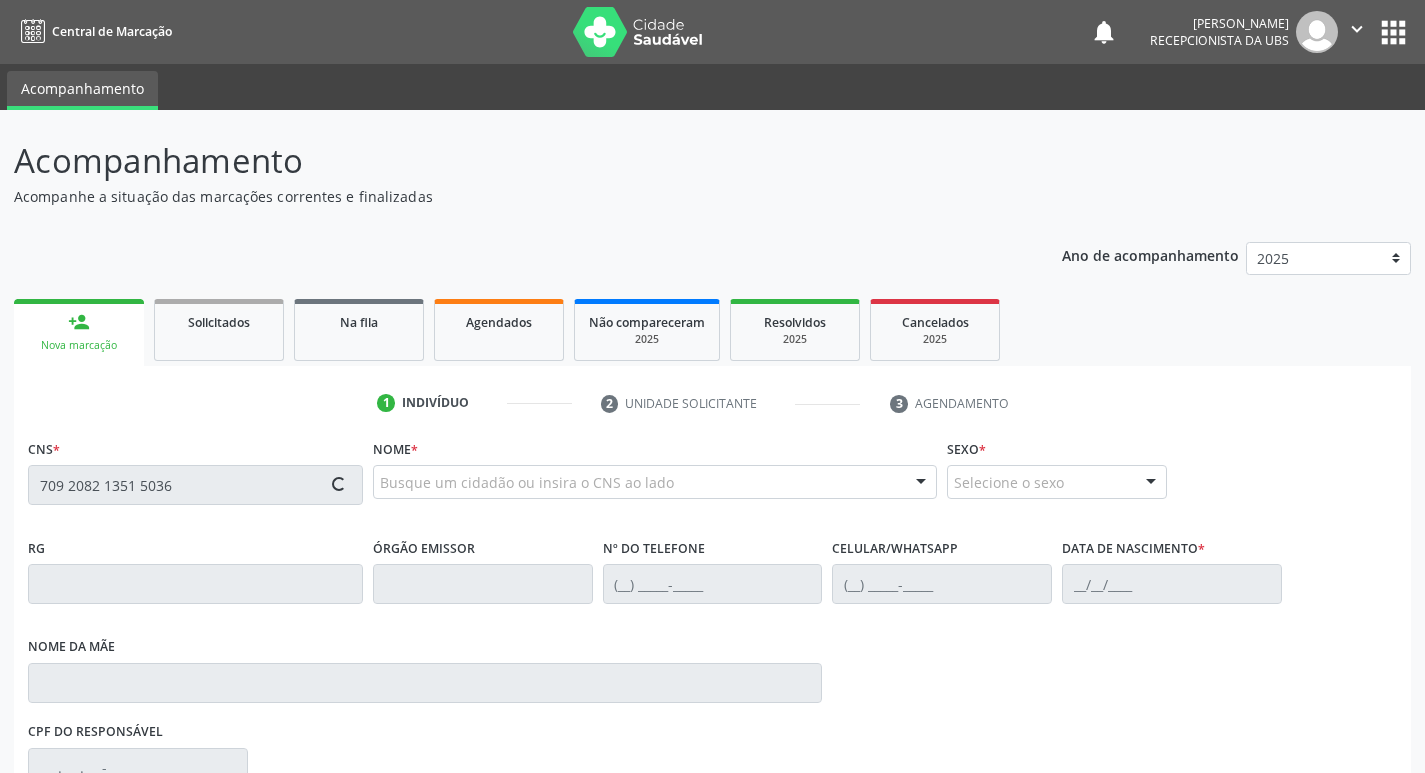 type on "709 2082 1351 5036" 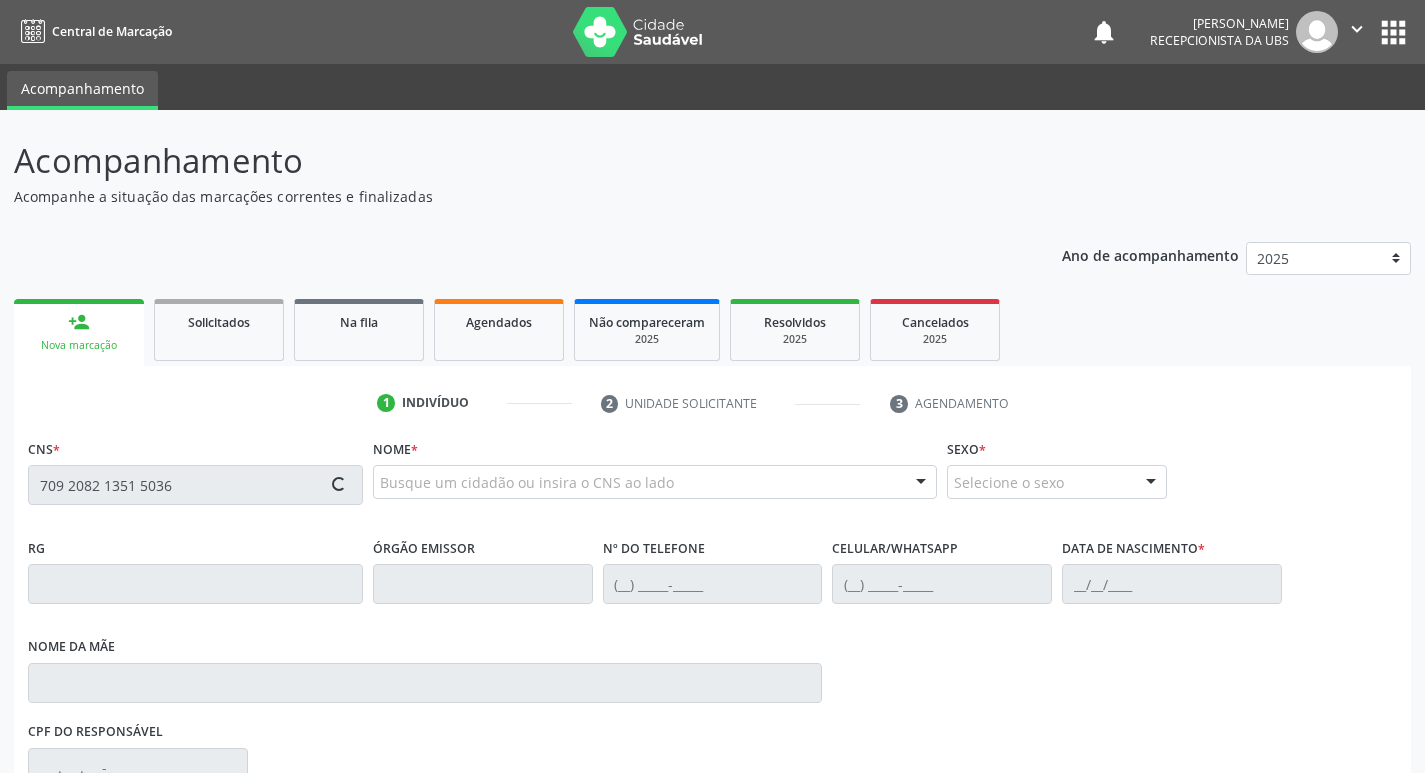 type 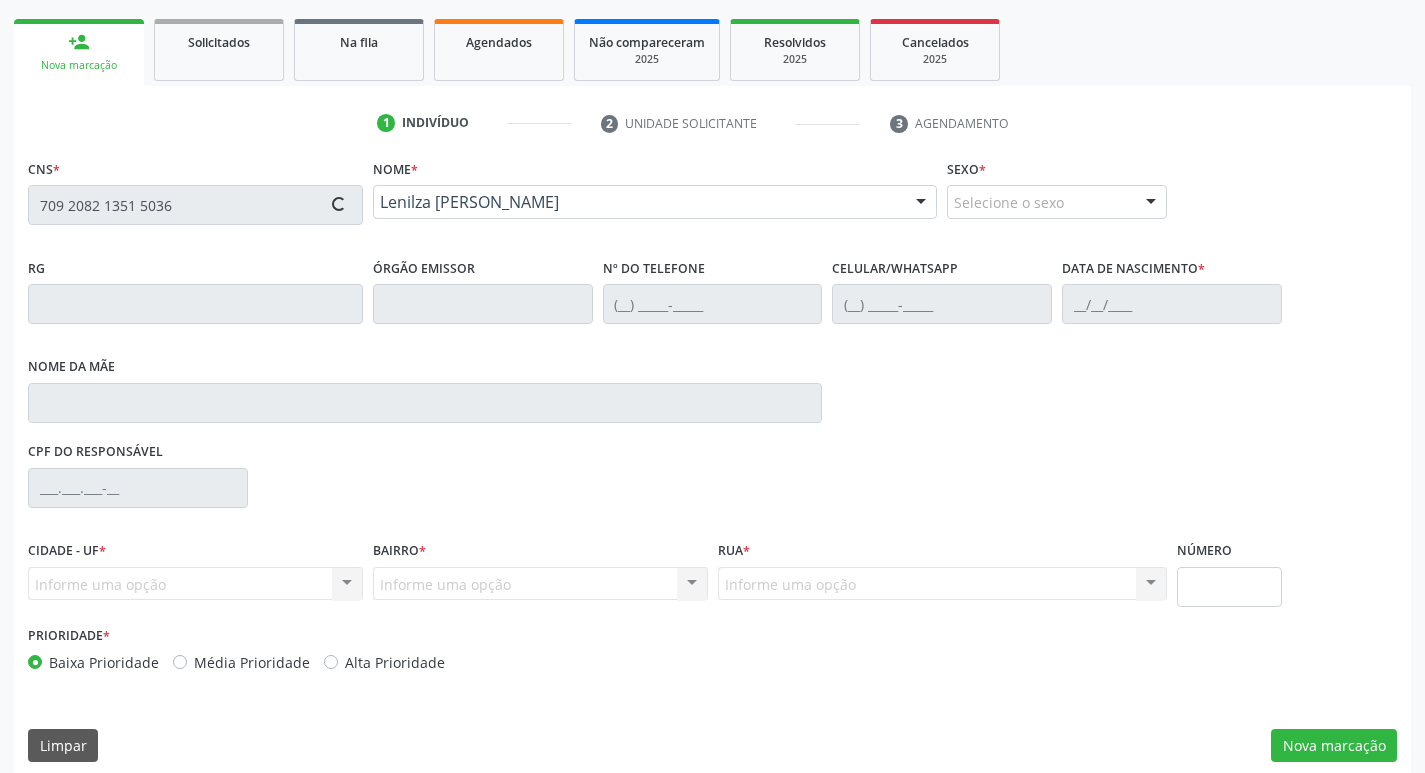 scroll, scrollTop: 297, scrollLeft: 0, axis: vertical 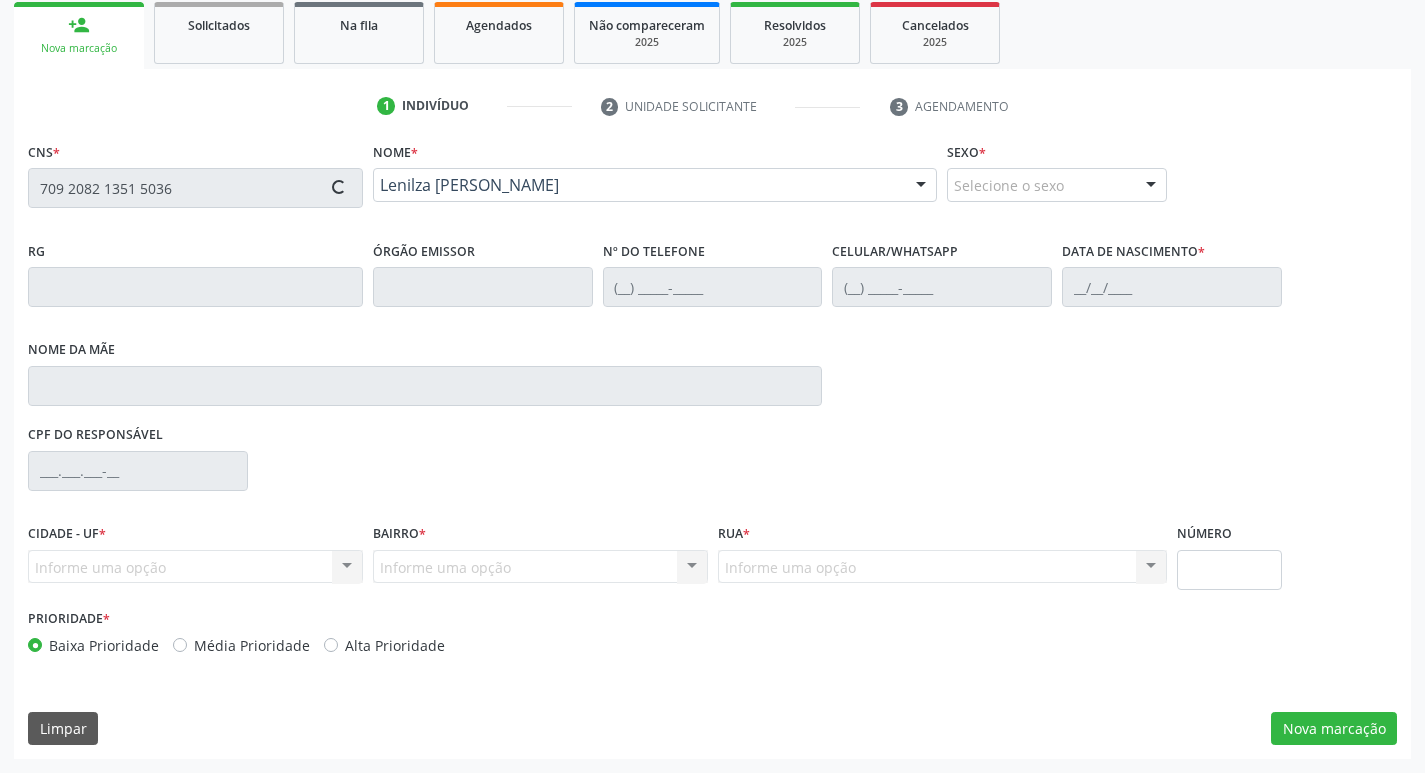 type on "[PHONE_NUMBER]" 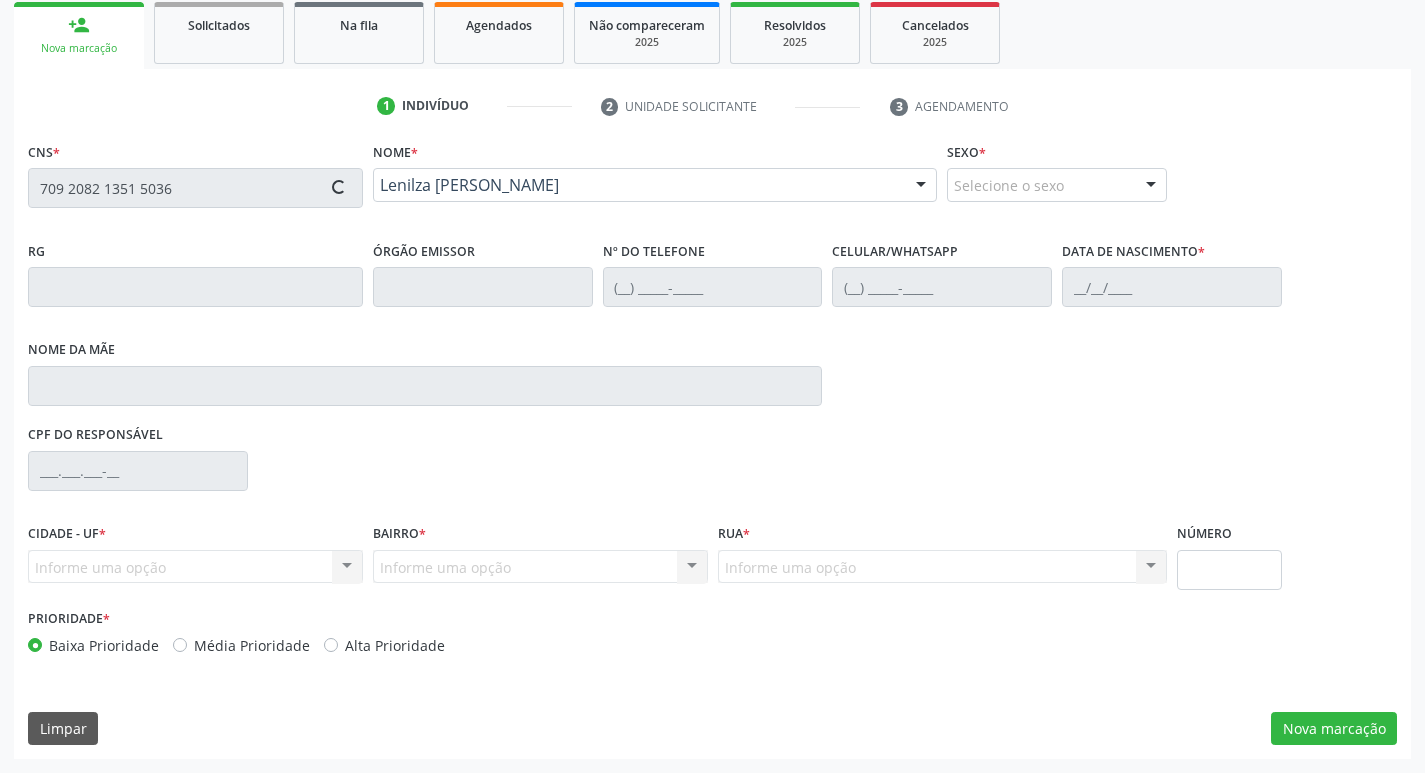 type on "09[DATE]" 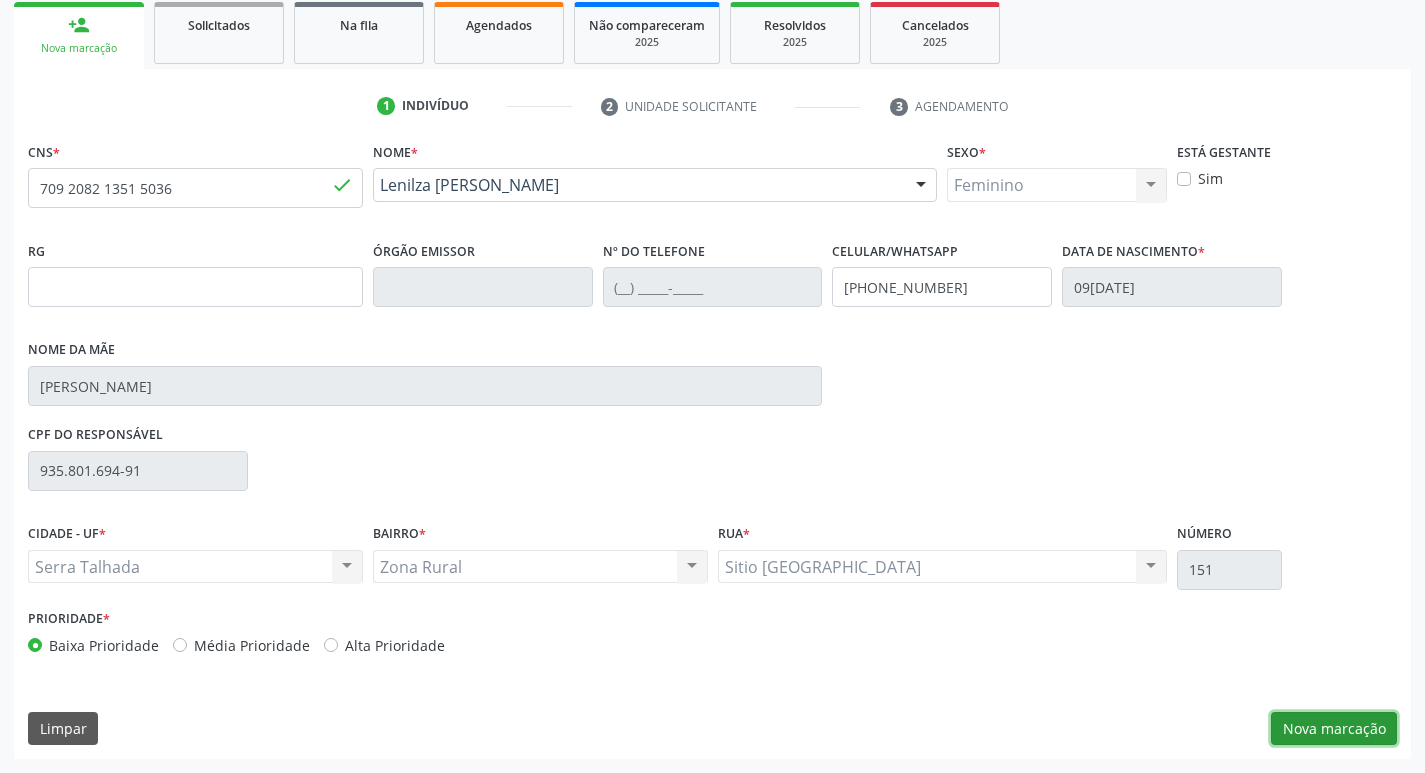 click on "Nova marcação" at bounding box center [1334, 729] 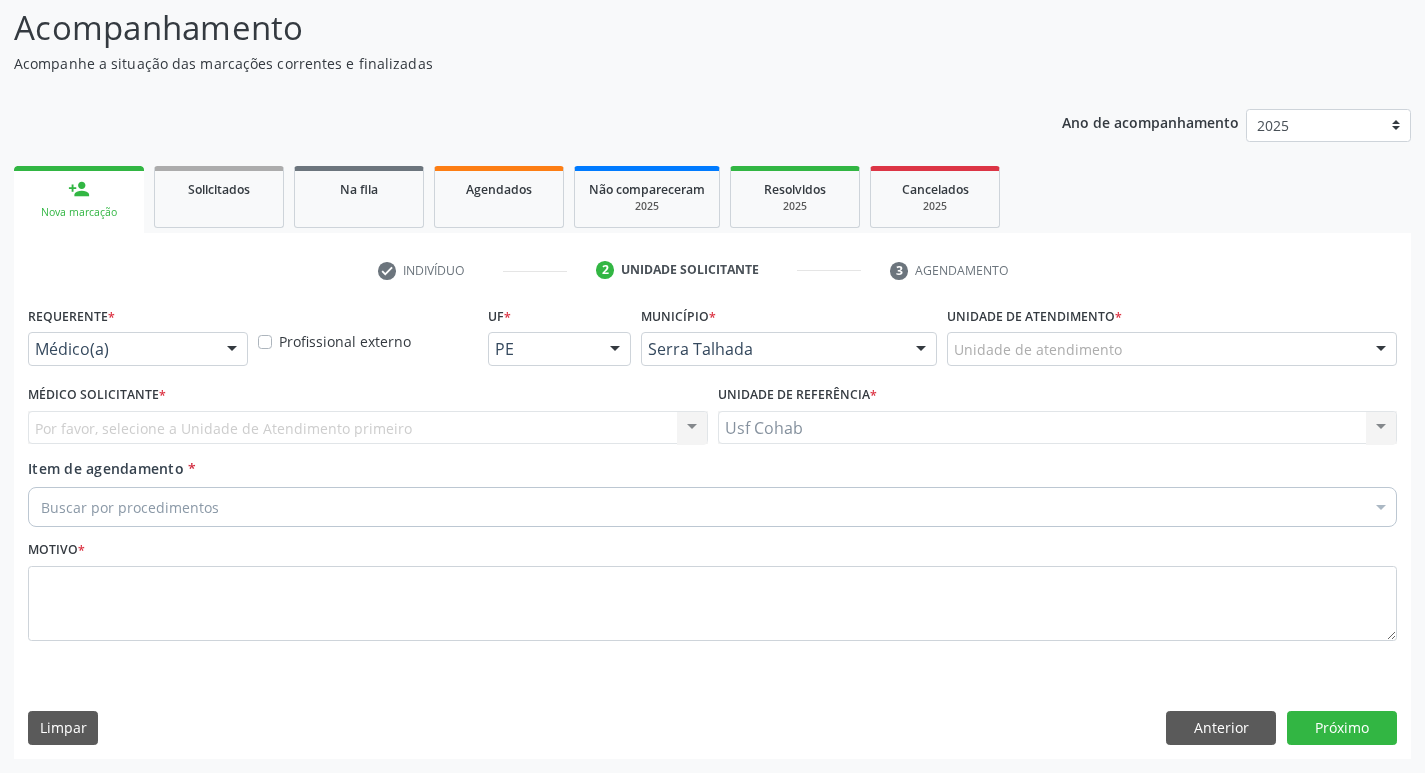 scroll, scrollTop: 133, scrollLeft: 0, axis: vertical 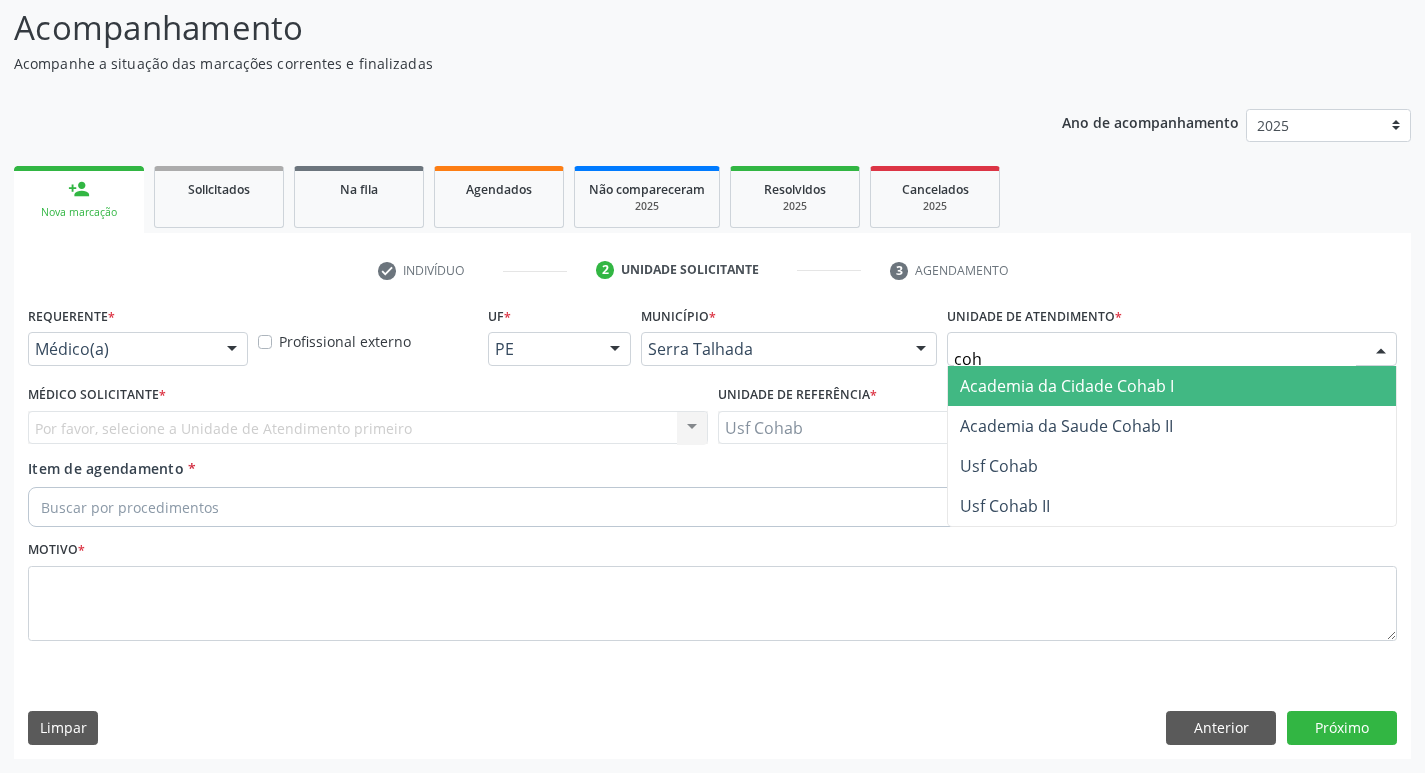 type on "coha" 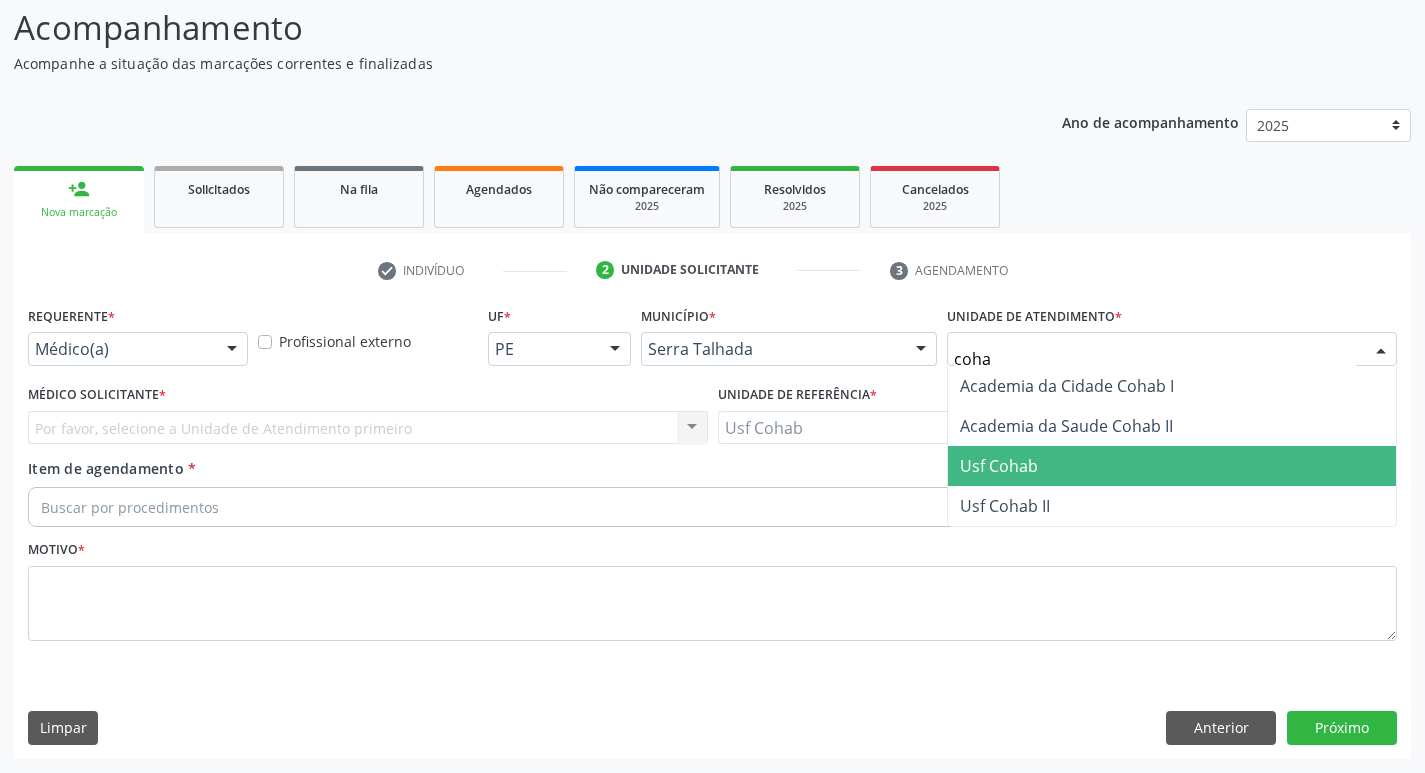 click on "Usf Cohab" at bounding box center (1172, 466) 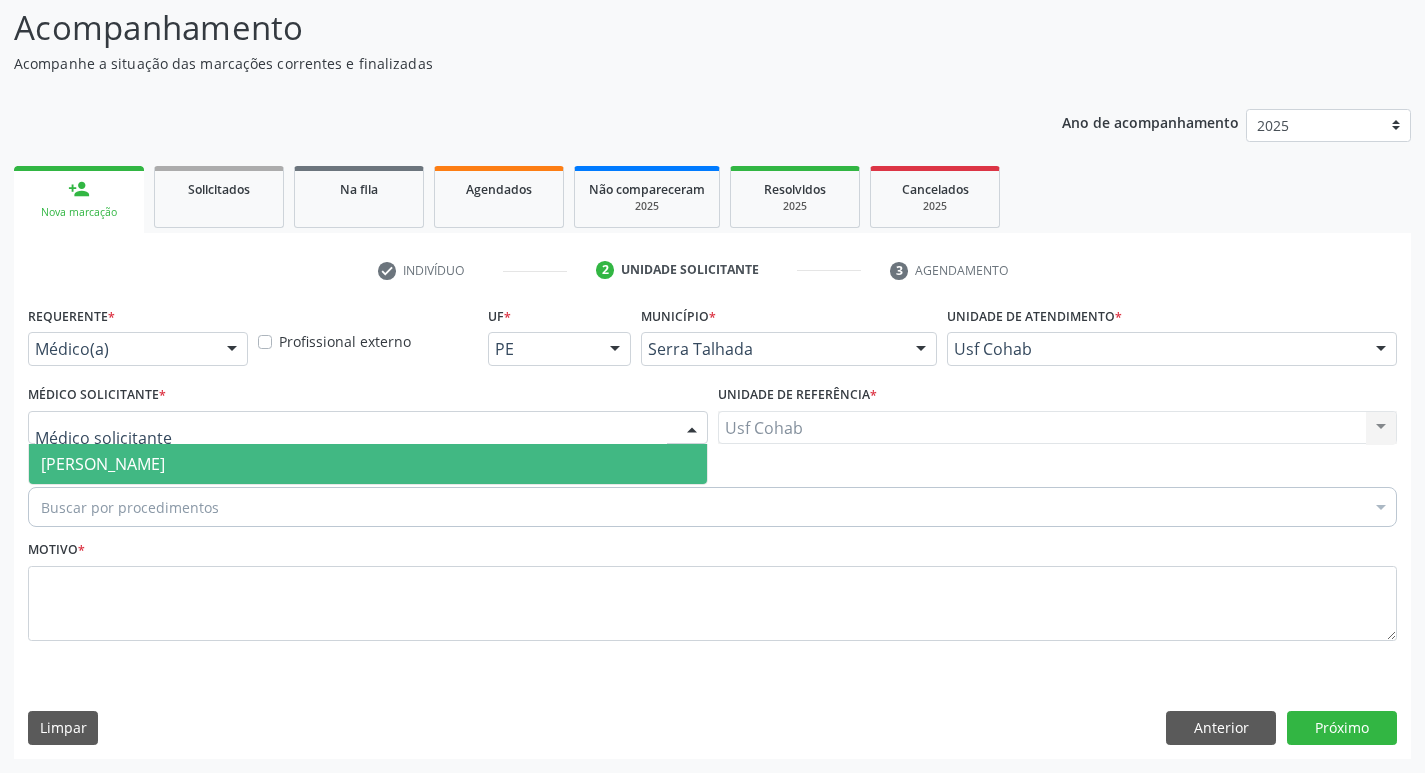 click on "[PERSON_NAME]" at bounding box center [103, 464] 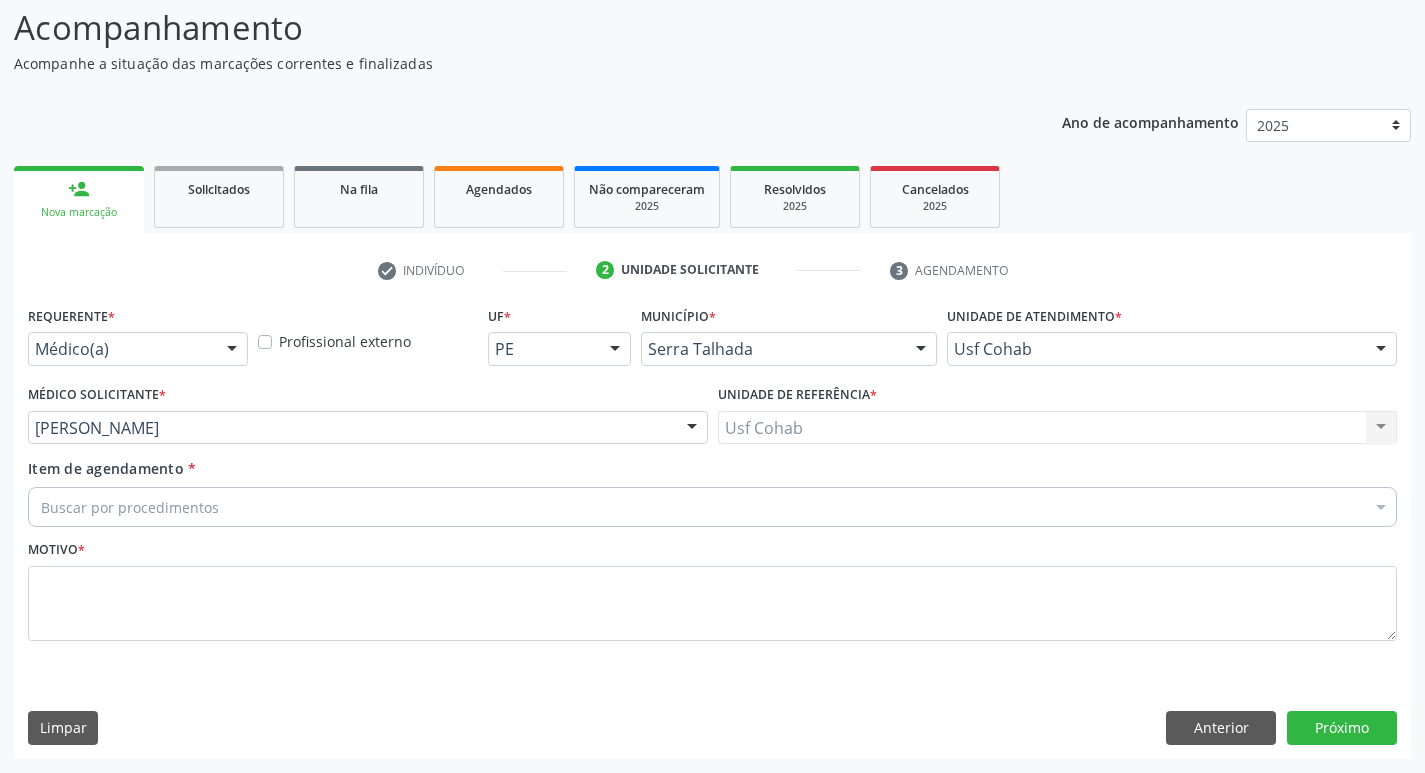 click on "Buscar por procedimentos" at bounding box center (712, 507) 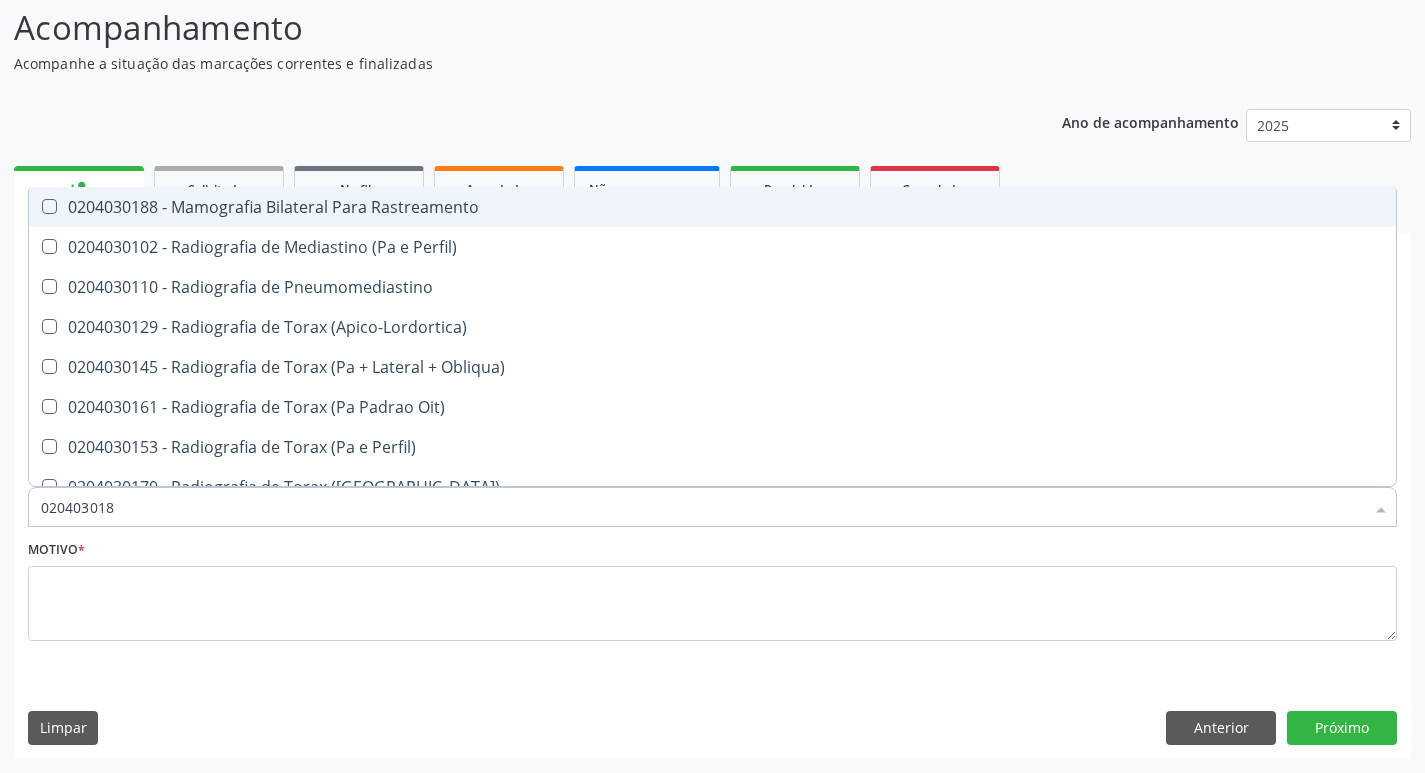 type on "0204030188" 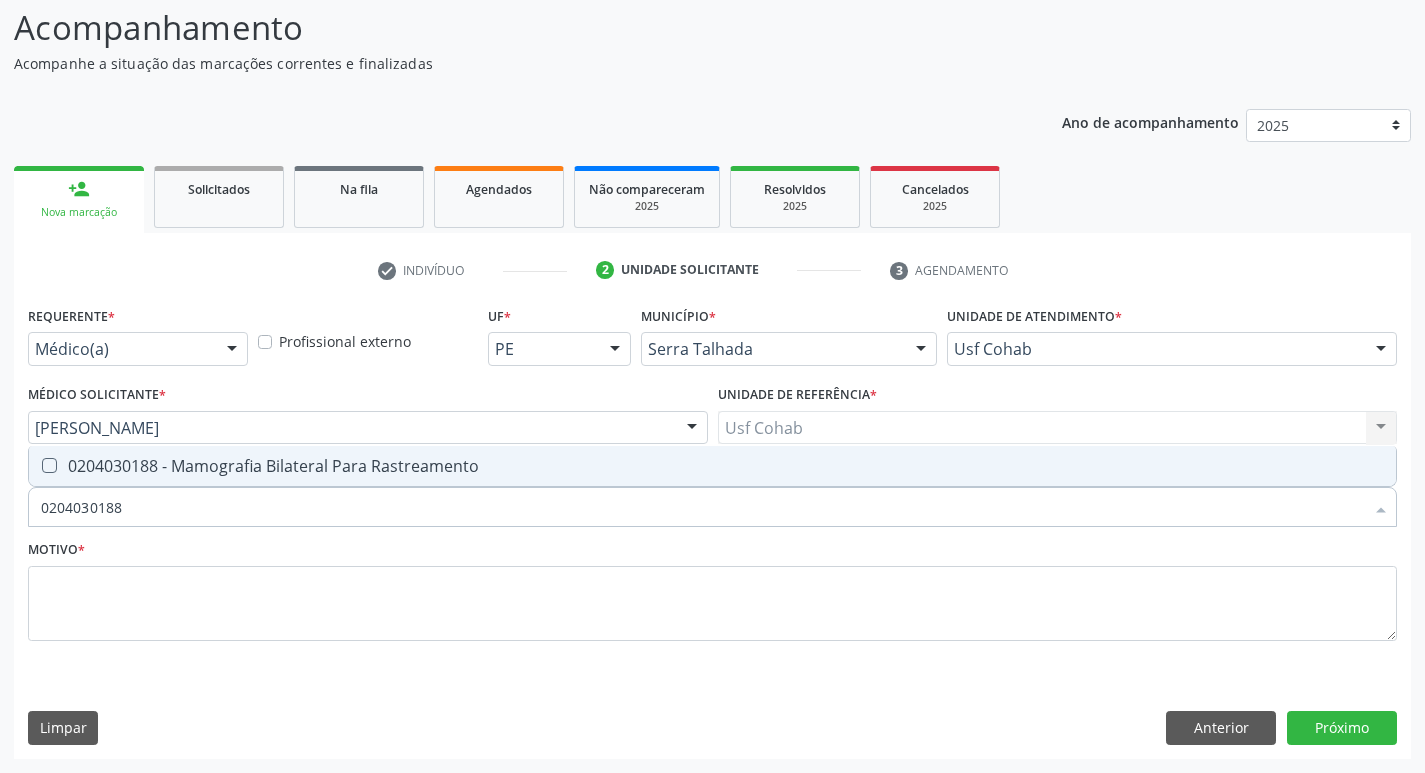 click on "0204030188 - Mamografia Bilateral Para Rastreamento" at bounding box center (712, 466) 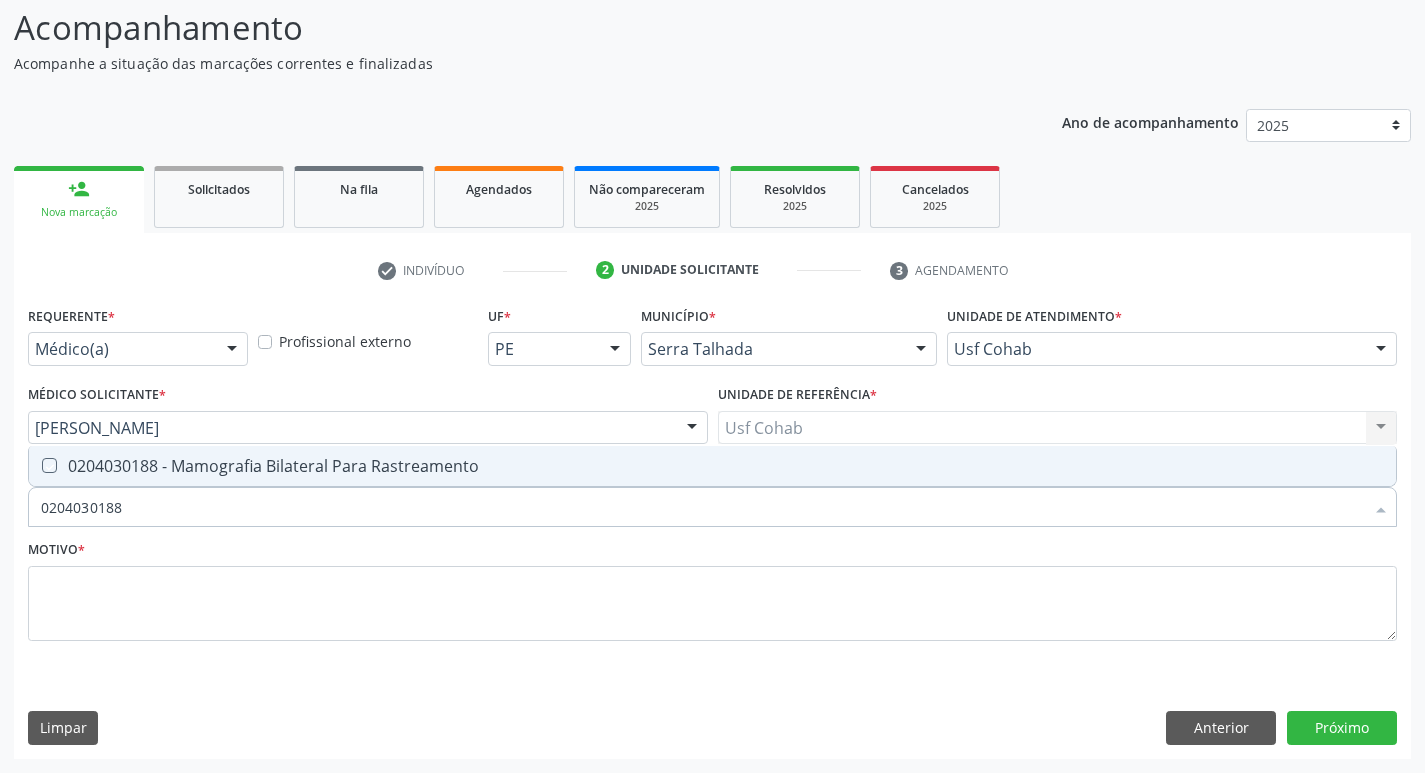 checkbox on "true" 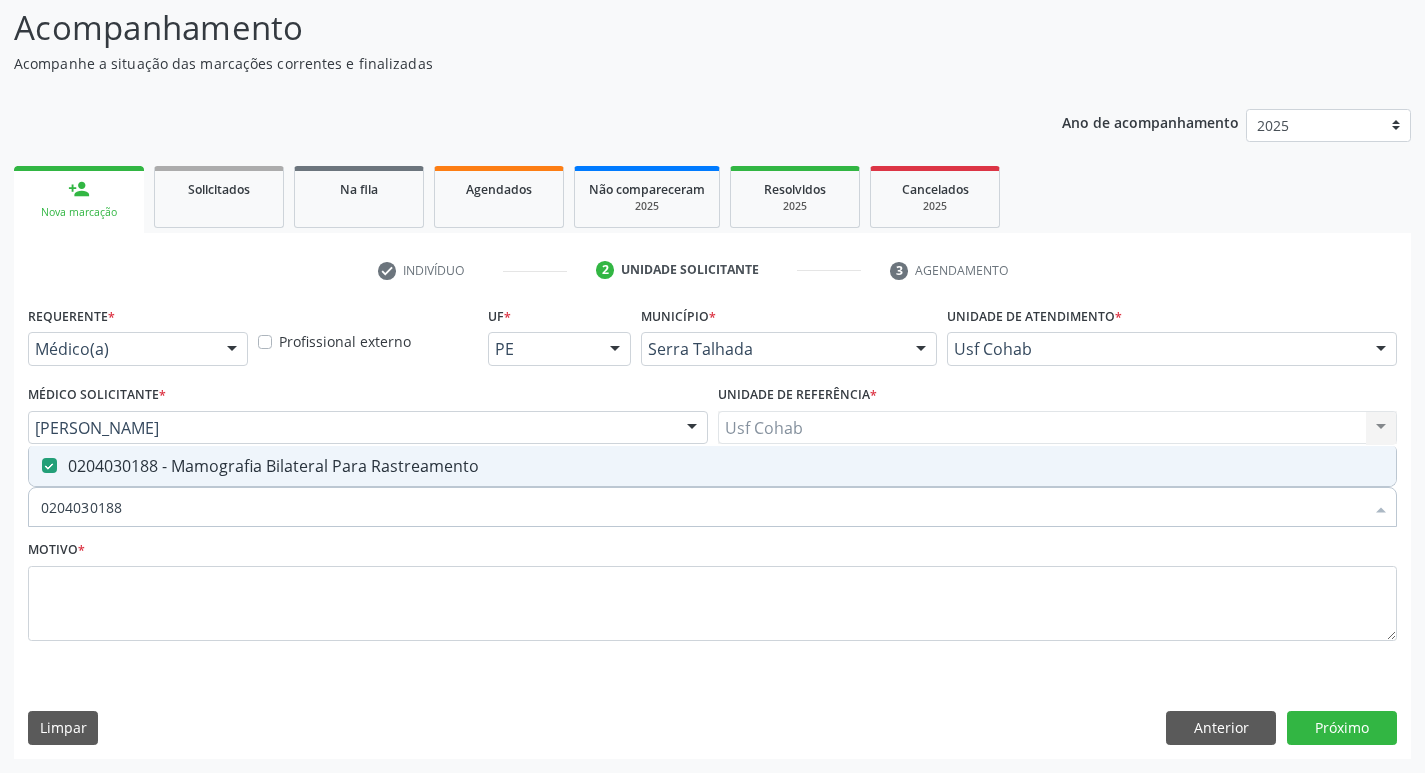 click on "Motivo
*" at bounding box center (712, 588) 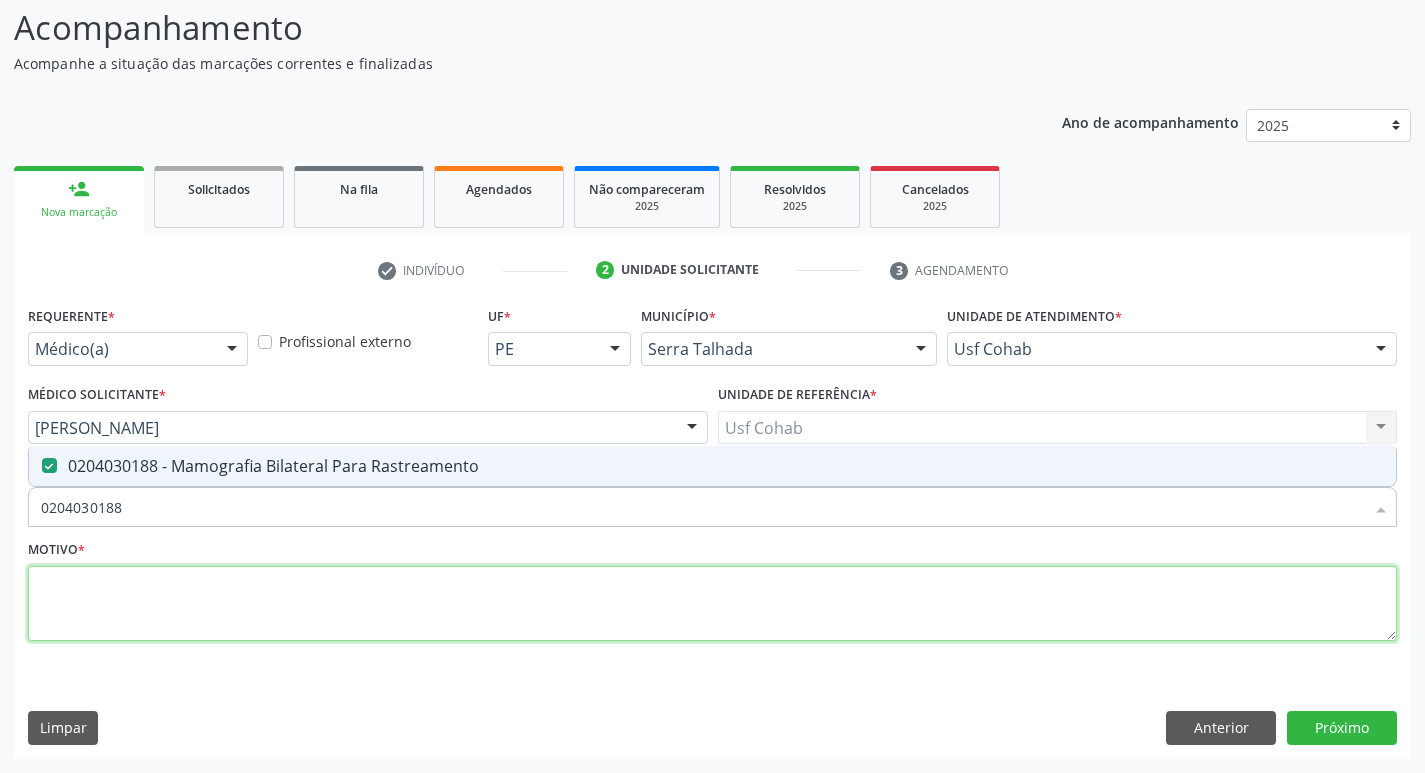 click at bounding box center (712, 604) 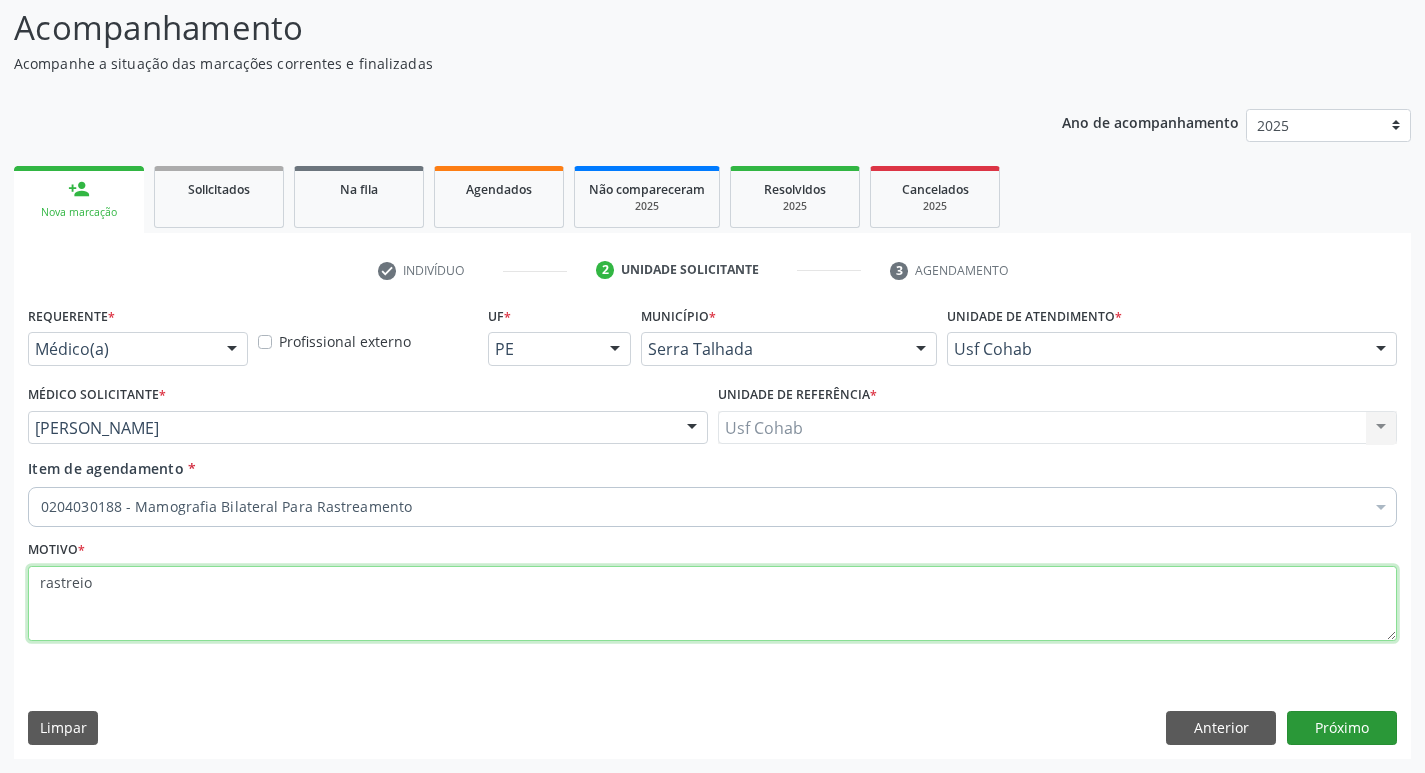 type on "rastreio" 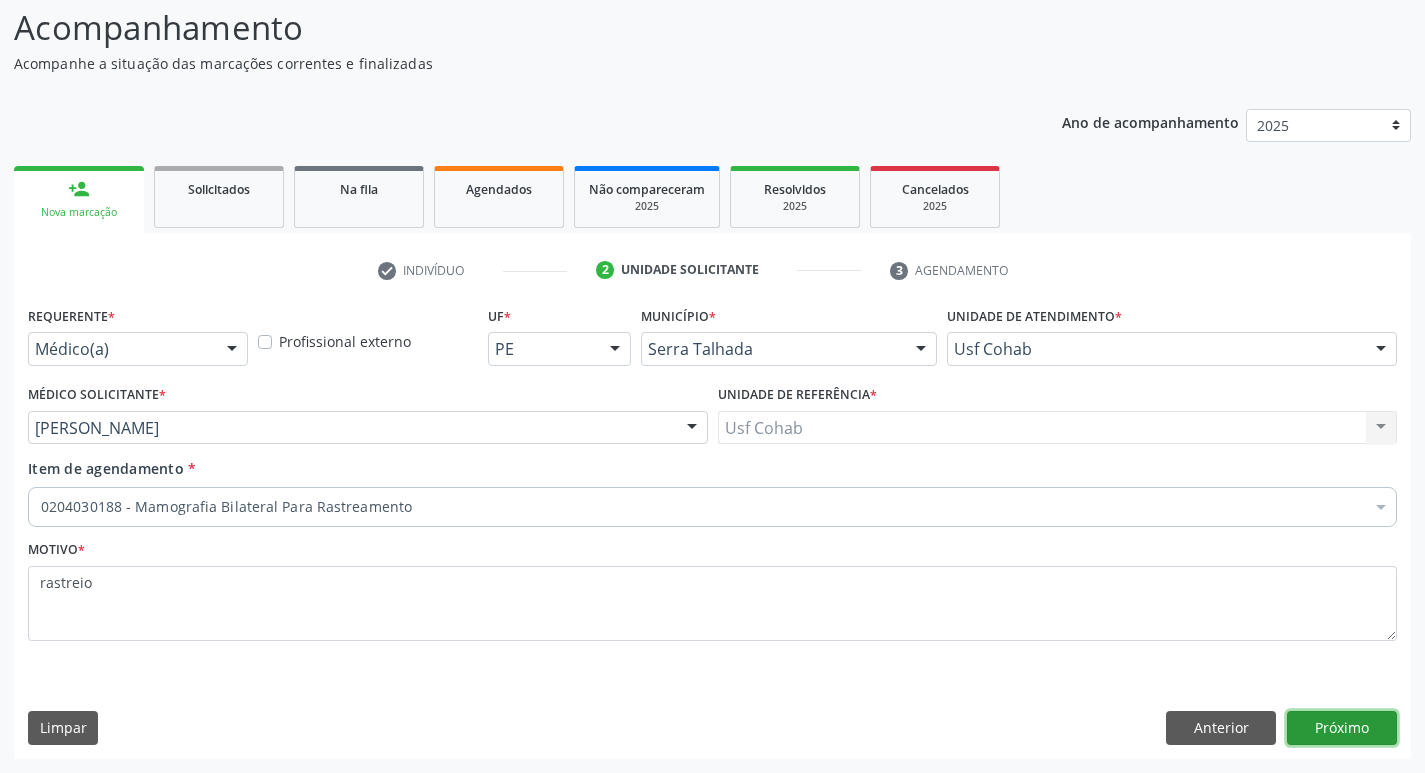 click on "Próximo" at bounding box center [1342, 728] 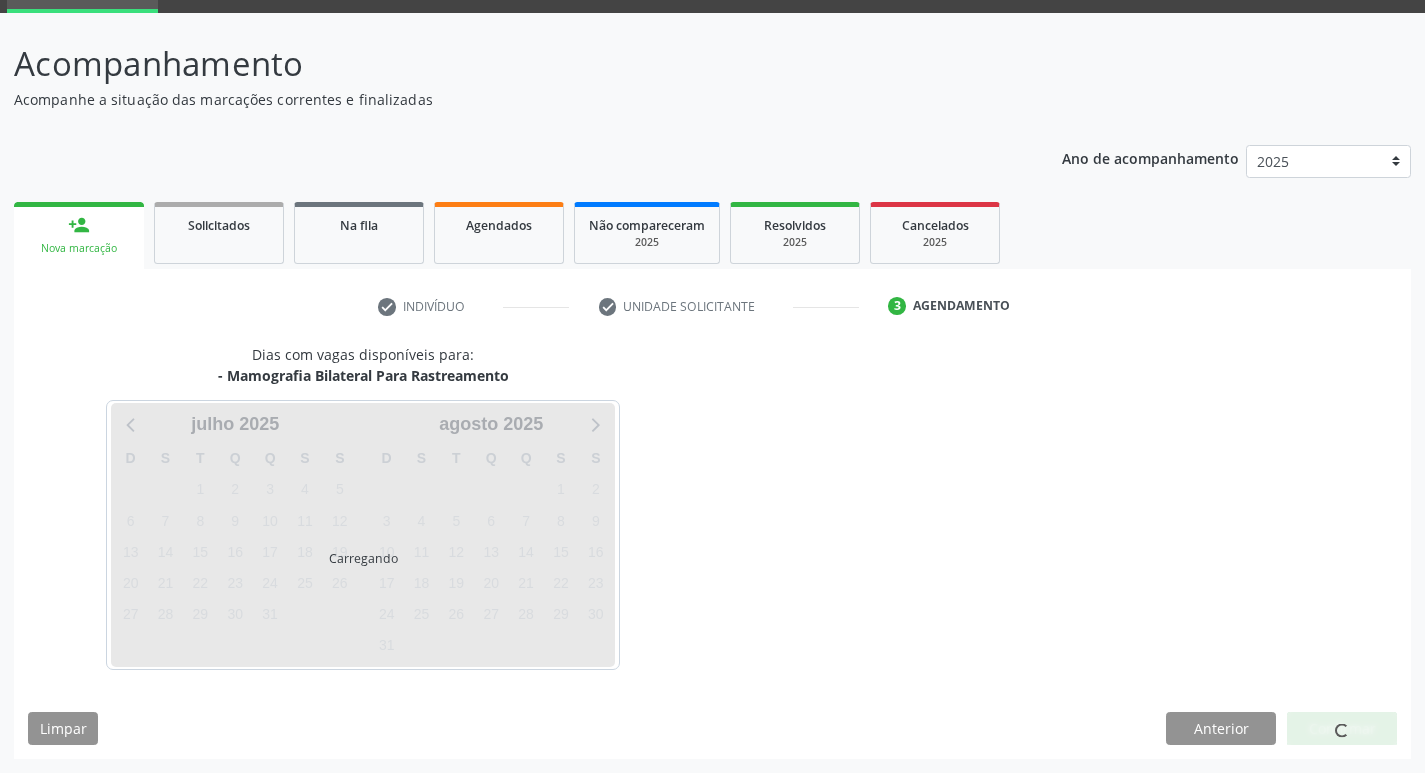 scroll, scrollTop: 97, scrollLeft: 0, axis: vertical 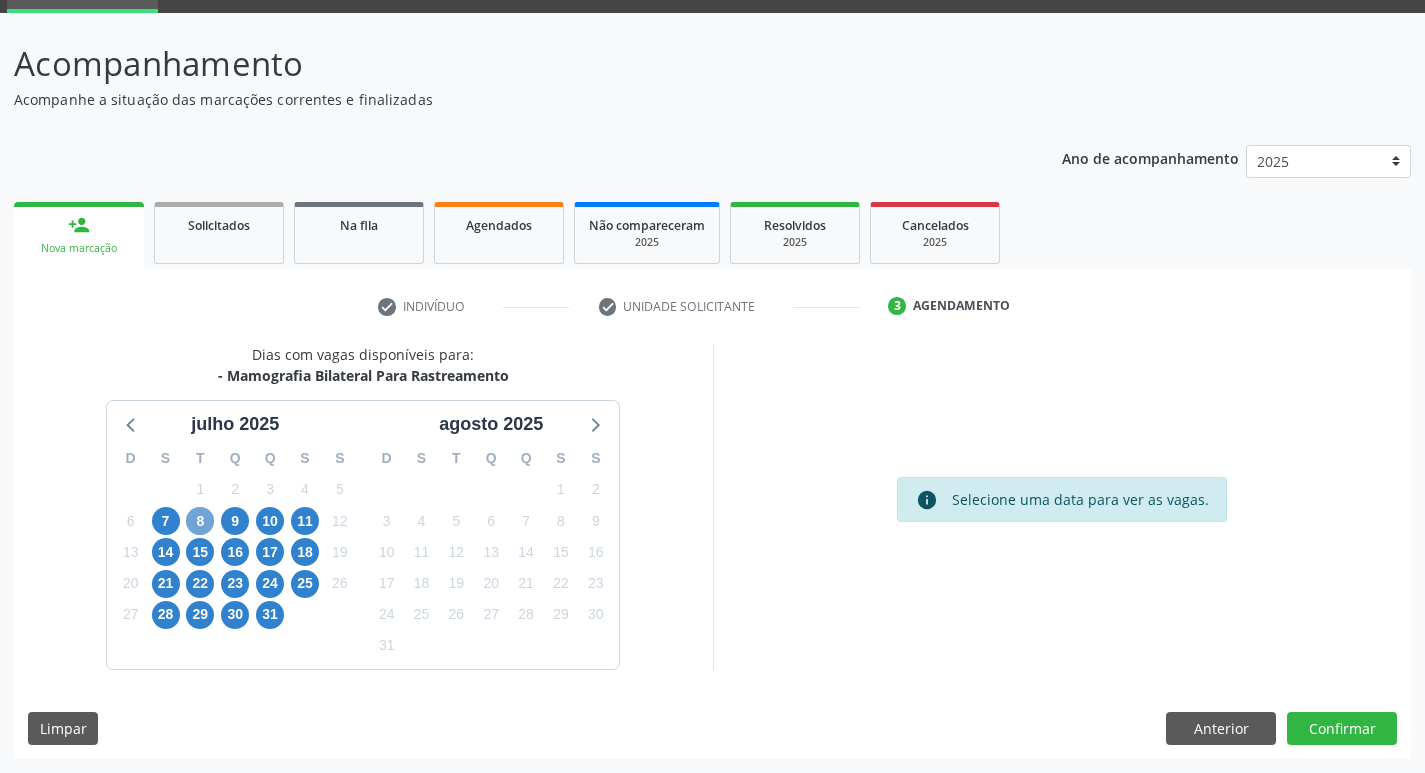 click on "8" at bounding box center (200, 521) 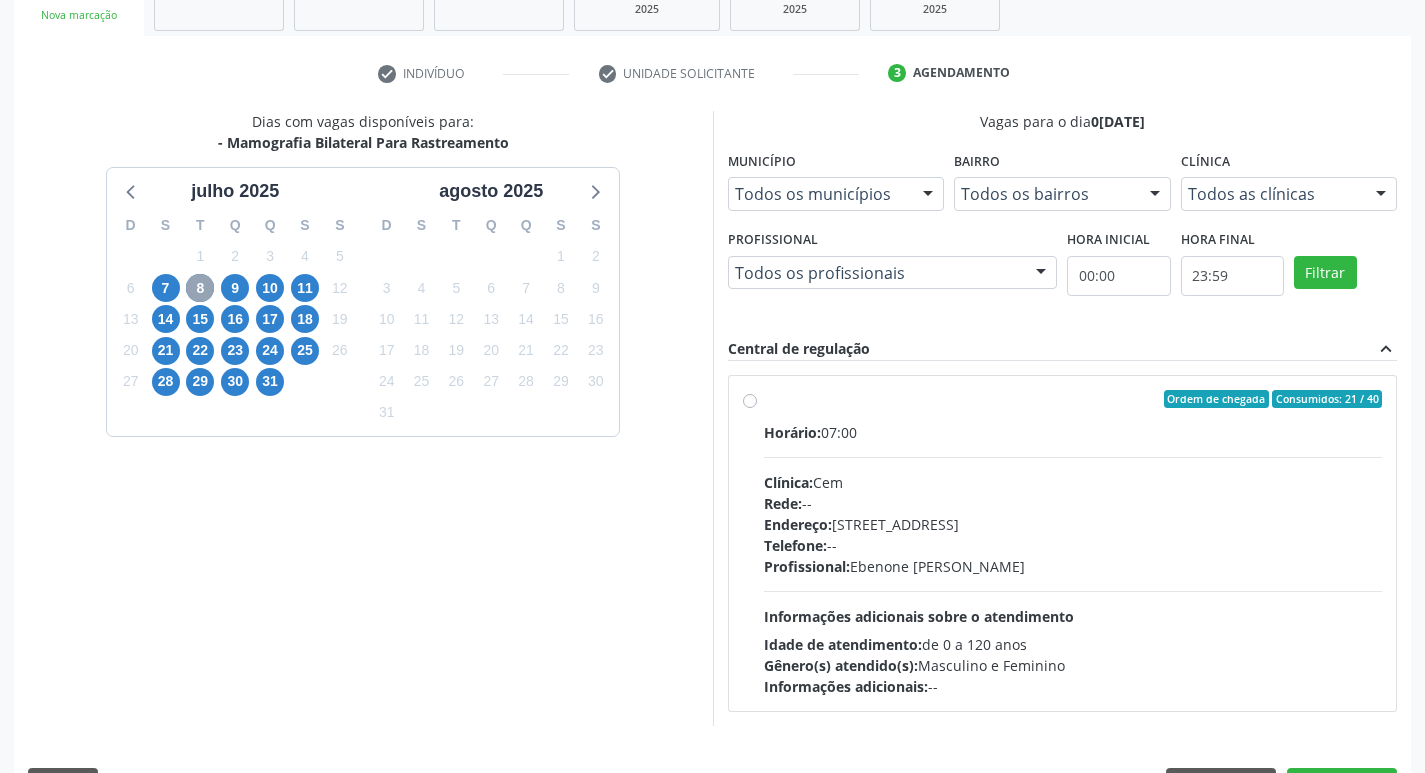 scroll, scrollTop: 351, scrollLeft: 0, axis: vertical 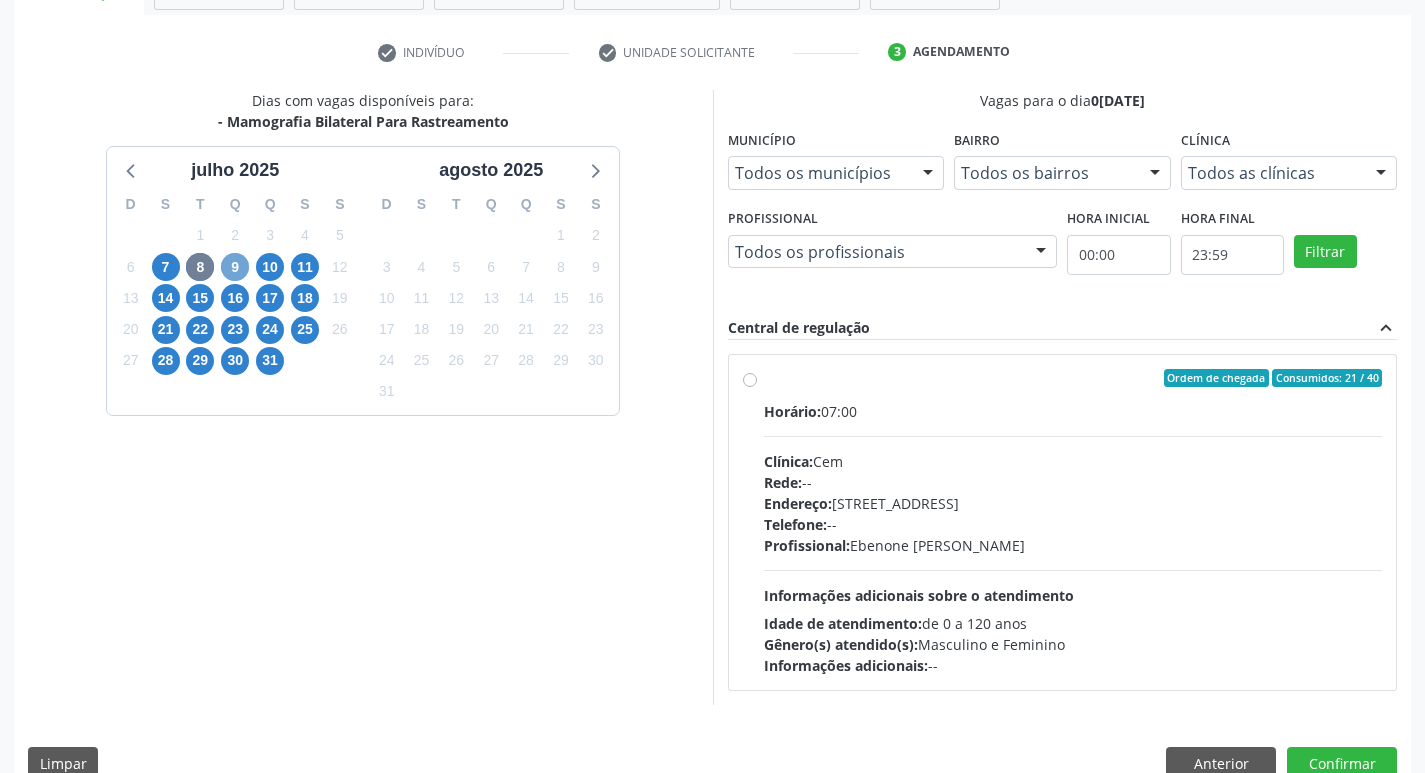 click on "9" at bounding box center (235, 267) 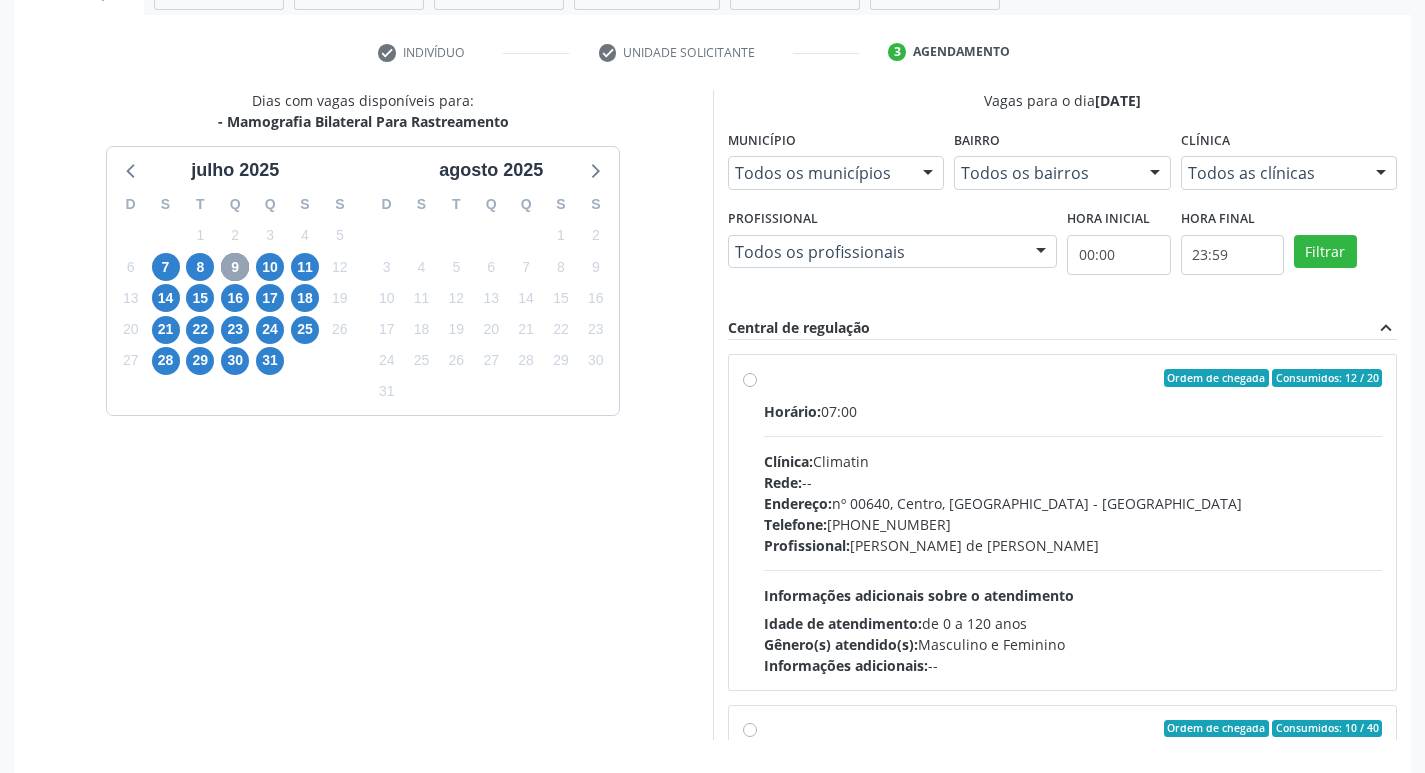 scroll, scrollTop: 422, scrollLeft: 0, axis: vertical 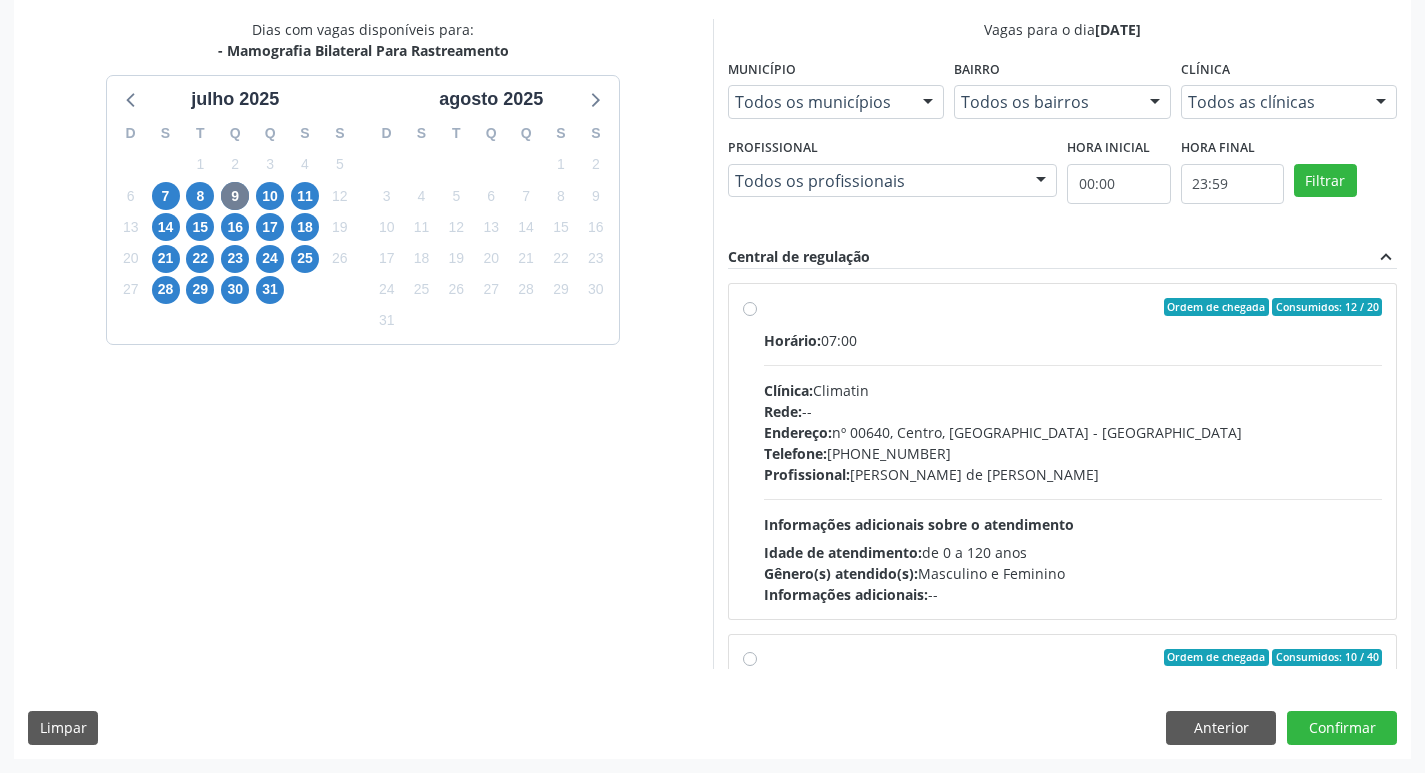 click on "Profissional:
[PERSON_NAME] de [PERSON_NAME]" at bounding box center (1073, 474) 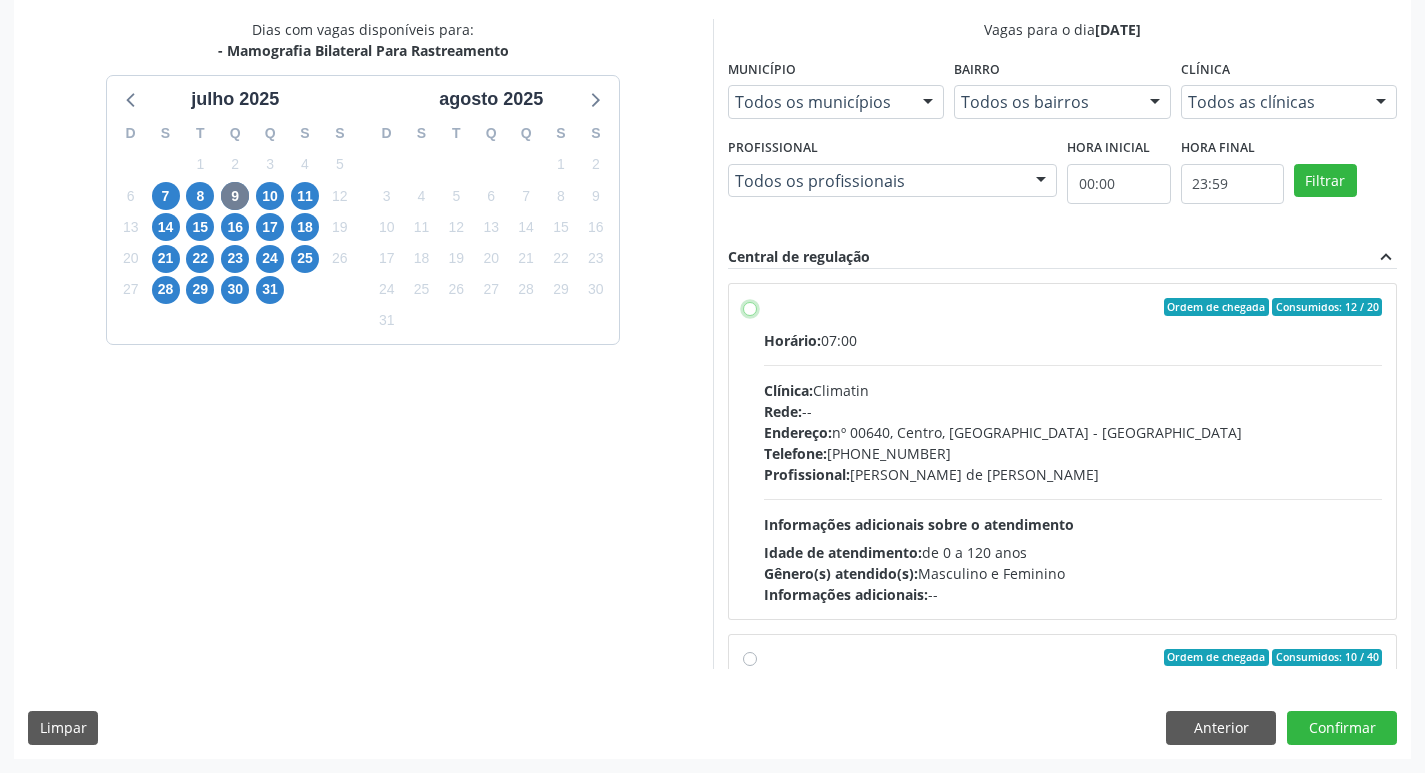 click on "Ordem de chegada
Consumidos: 12 / 20
Horário:   07:00
Clínica:  Climatin
Rede:
--
Endereço:   nº 00640, [GEOGRAPHIC_DATA] - PE
Telefone:   [PHONE_NUMBER]
Profissional:
[PERSON_NAME] de [PERSON_NAME]
Informações adicionais sobre o atendimento
Idade de atendimento:
de 0 a 120 anos
Gênero(s) atendido(s):
Masculino e Feminino
Informações adicionais:
--" at bounding box center [750, 307] 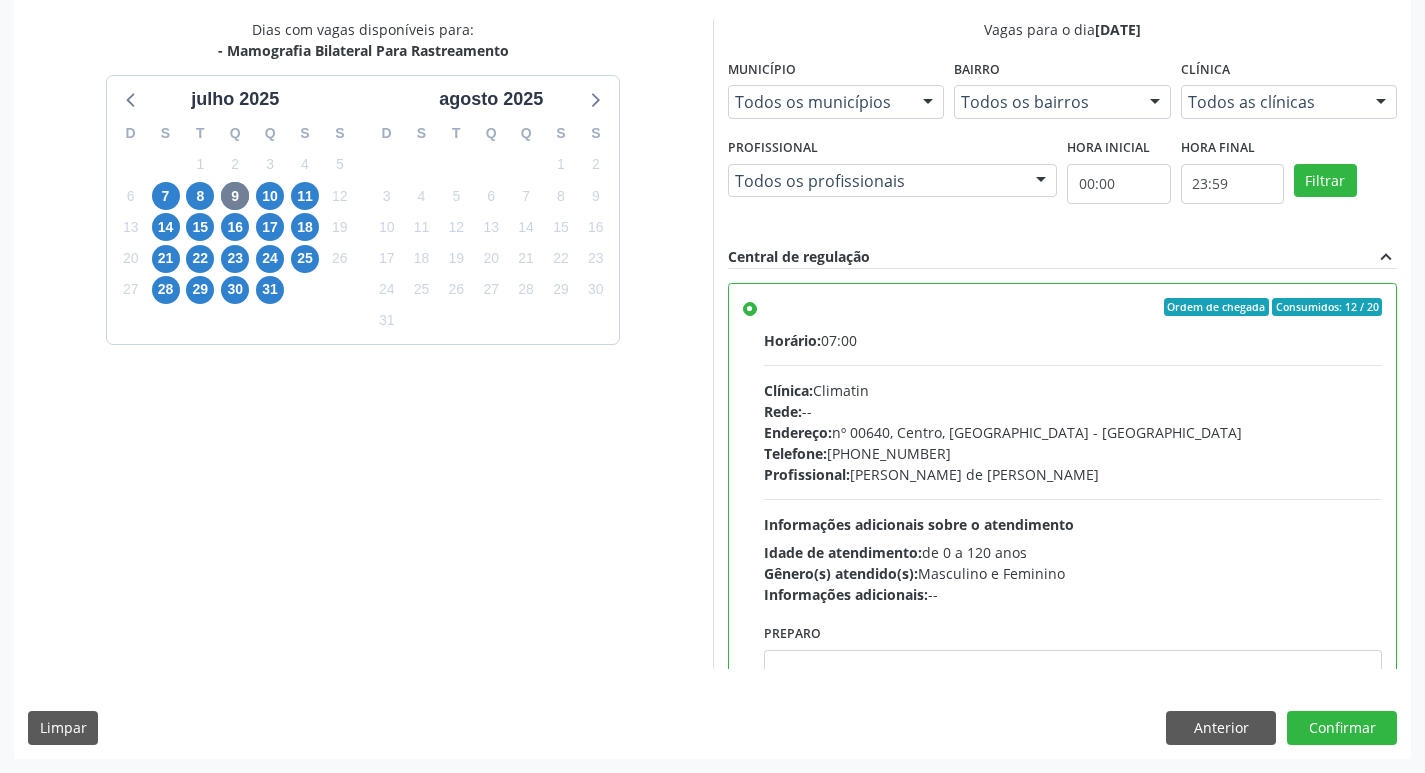 click on "Dias com vagas disponíveis para:
- Mamografia Bilateral Para Rastreamento
j[DATE] D S T Q Q S S 29 30 1 2 3 4 5 6 7 8 9 10 11 12 13 14 15 16 17 18 19 20 21 22 23 24 25 26 27 28 29 30 31 1 2 3 4 5 6 7 8 9 [DATE] D S T Q Q S S 27 28 29 30 31 1 2 3 4 5 6 7 8 9 10 11 12 13 14 15 16 17 18 19 20 21 22 23 24 25 26 27 28 29 30 31 1 2 3 4 5 6
Vagas para o dia
0[DATE]
Município
Todos os municípios         Todos os municípios   [GEOGRAPHIC_DATA] - [GEOGRAPHIC_DATA] resultado encontrado para: "   "
Não há nenhuma opção para ser exibida.
Bairro
Todos os bairros         Todos os bairros   [GEOGRAPHIC_DATA]   [GEOGRAPHIC_DATA] resultado encontrado para: "   "
Não há nenhuma opção para ser exibida.
Clínica
Todos as clínicas         Todos as clínicas   Cem   Climatin
Nenhum resultado encontrado para: "   "" at bounding box center [712, 388] 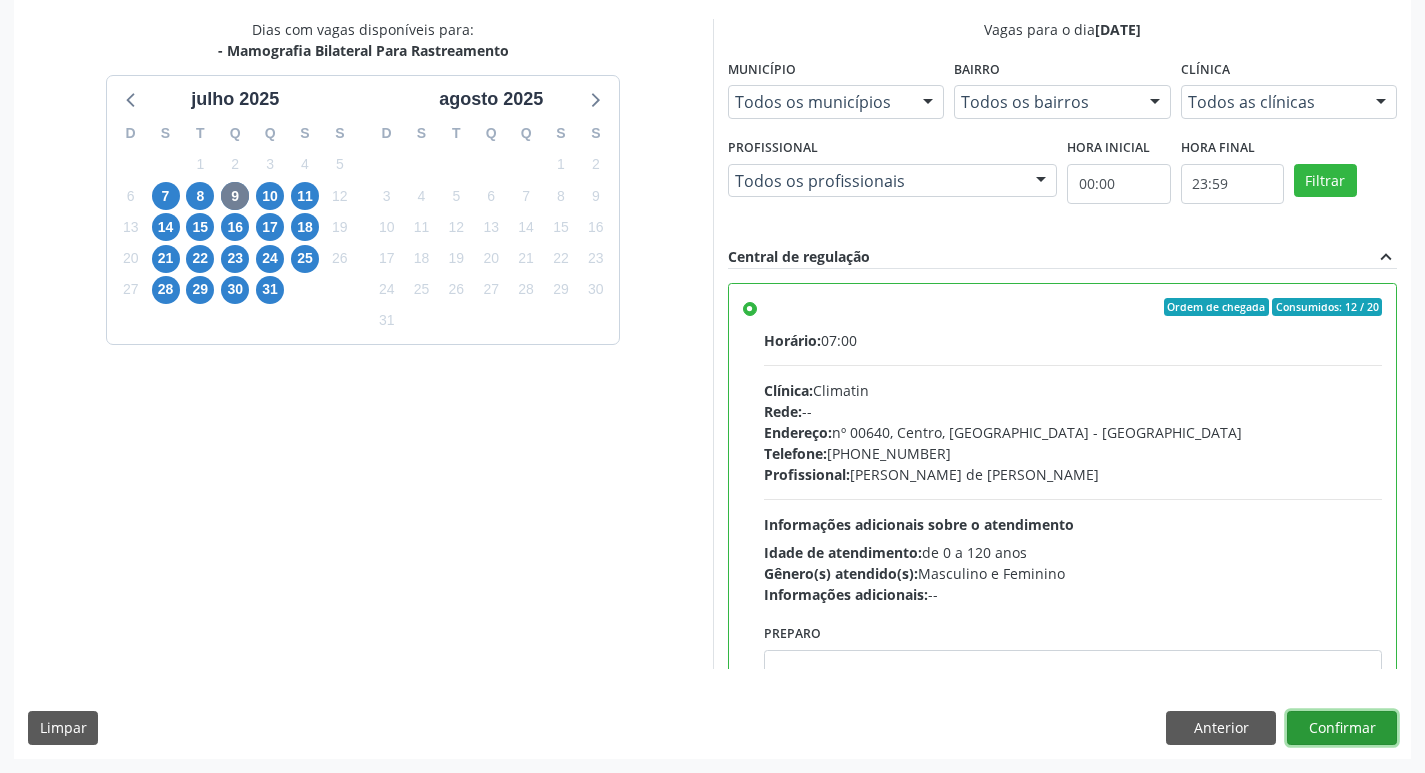 click on "Confirmar" at bounding box center [1342, 728] 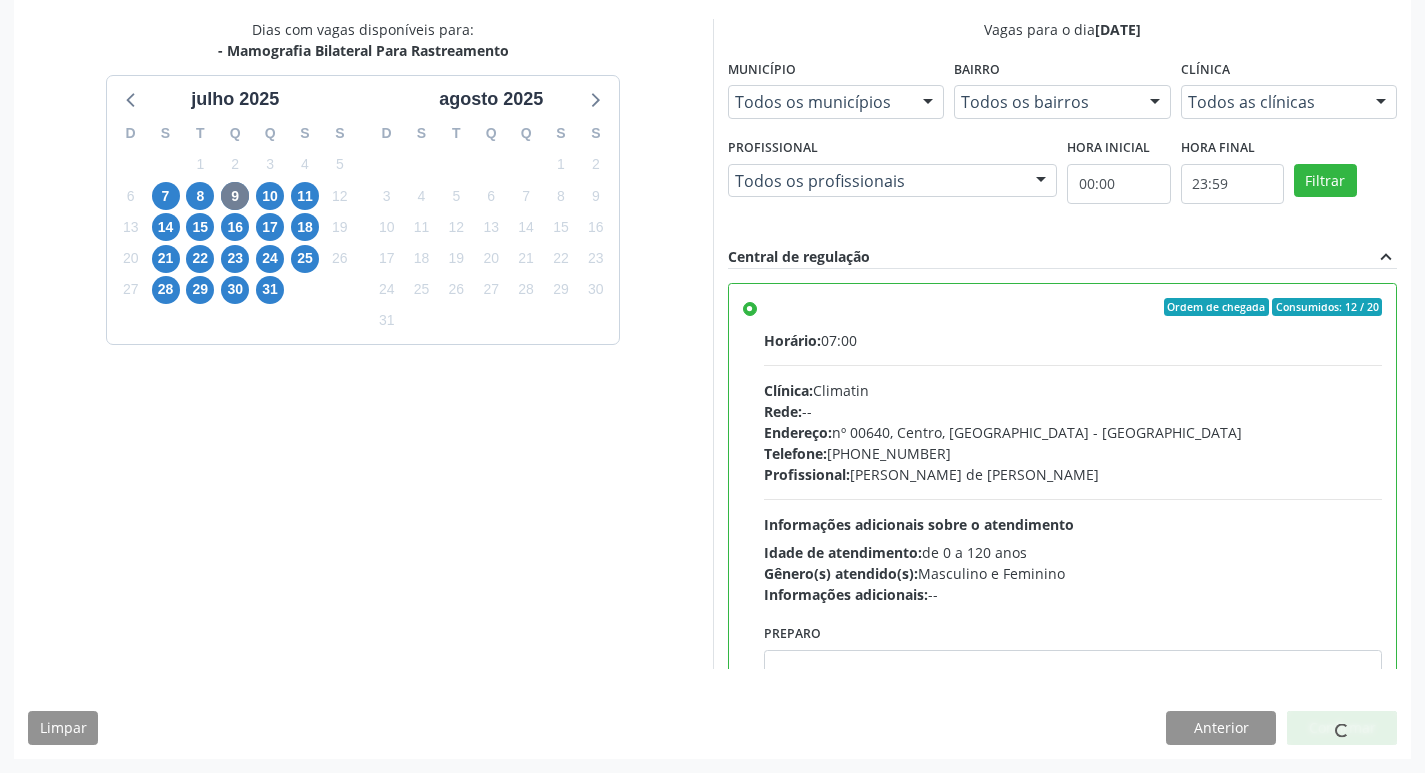 scroll, scrollTop: 0, scrollLeft: 0, axis: both 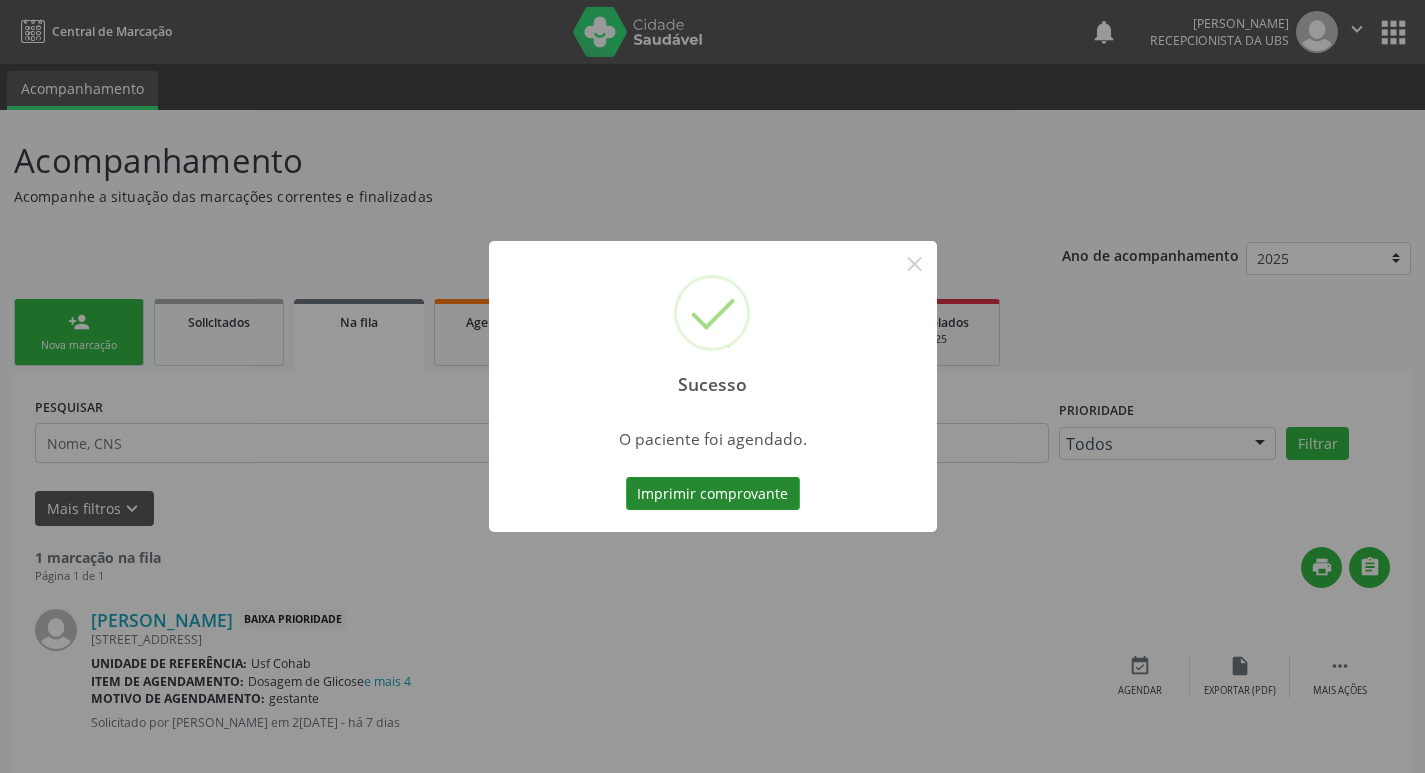 click on "Imprimir comprovante" at bounding box center (713, 494) 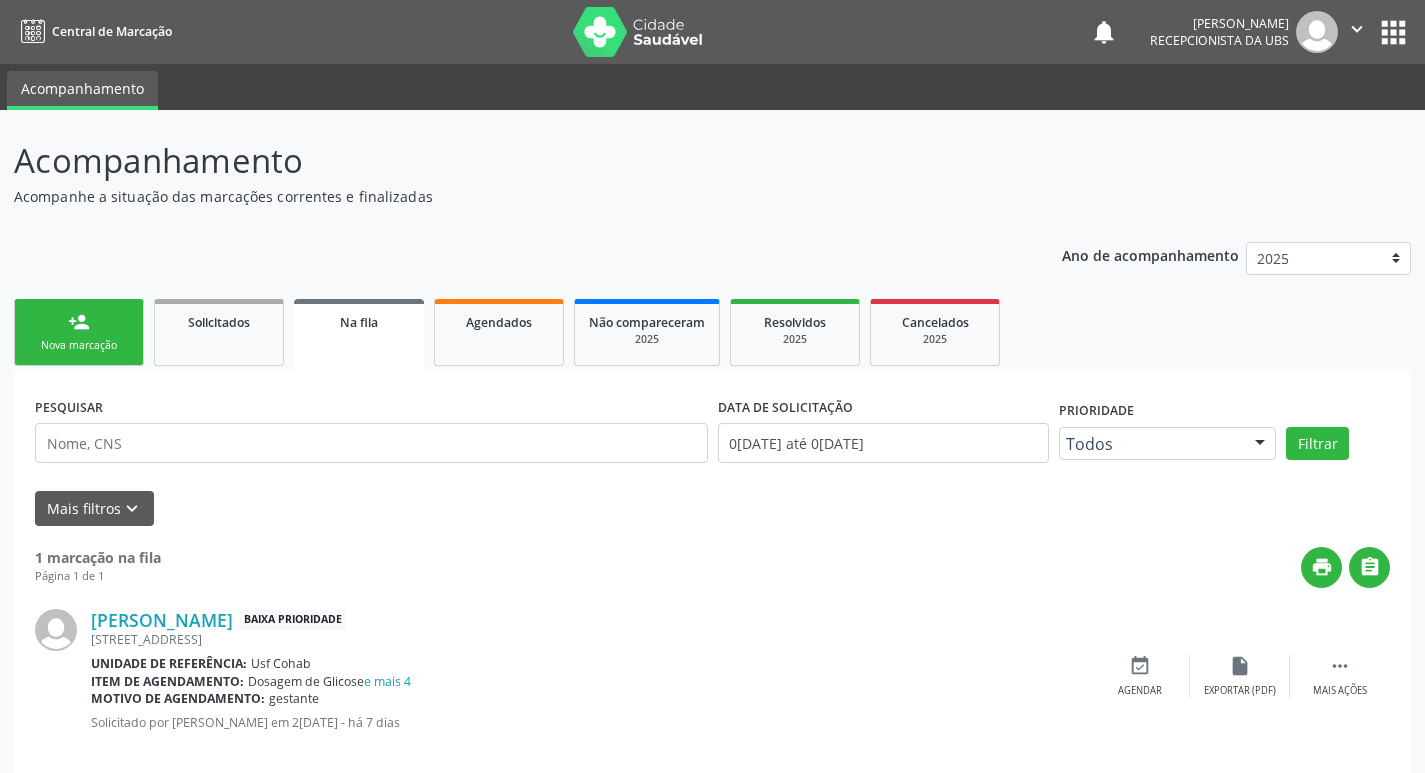 click on "person_add
Nova marcação" at bounding box center (79, 332) 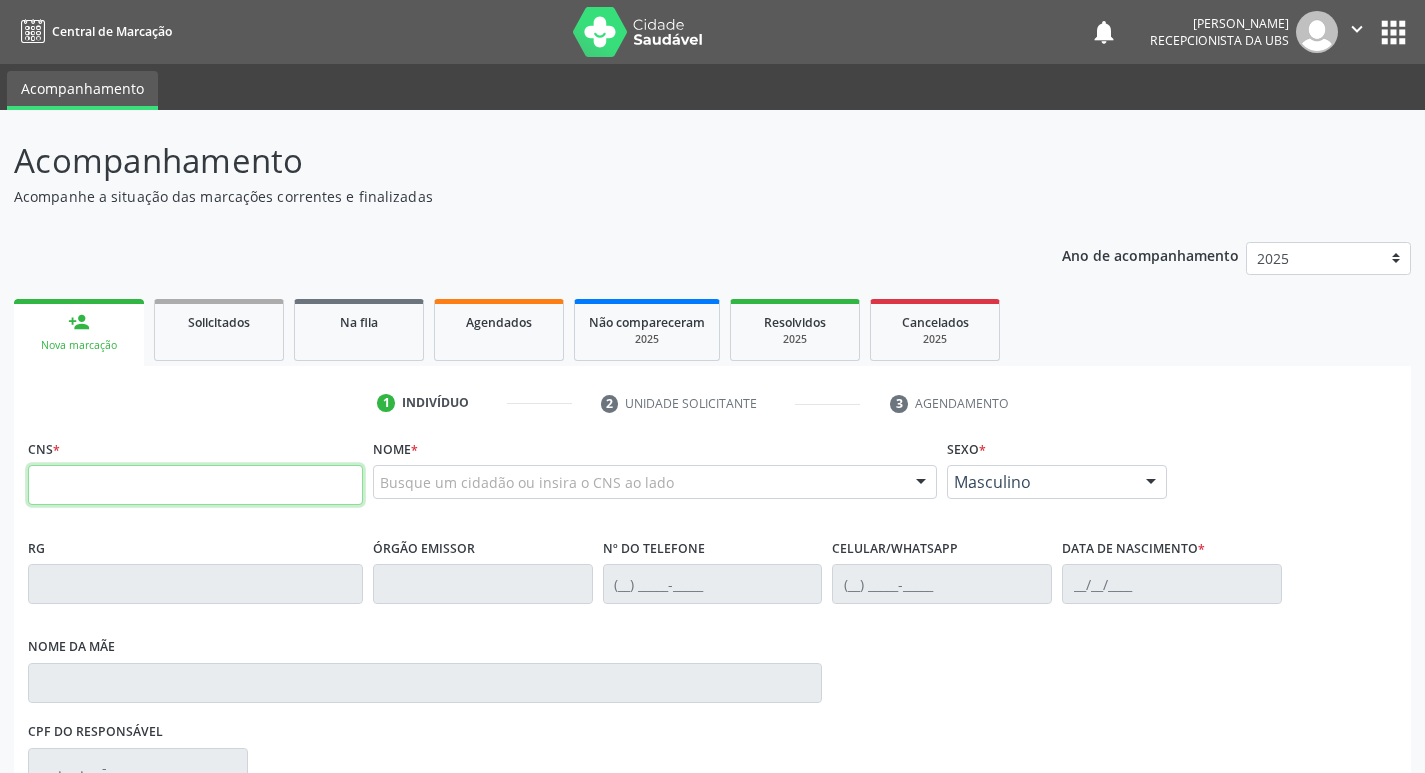 click at bounding box center (195, 485) 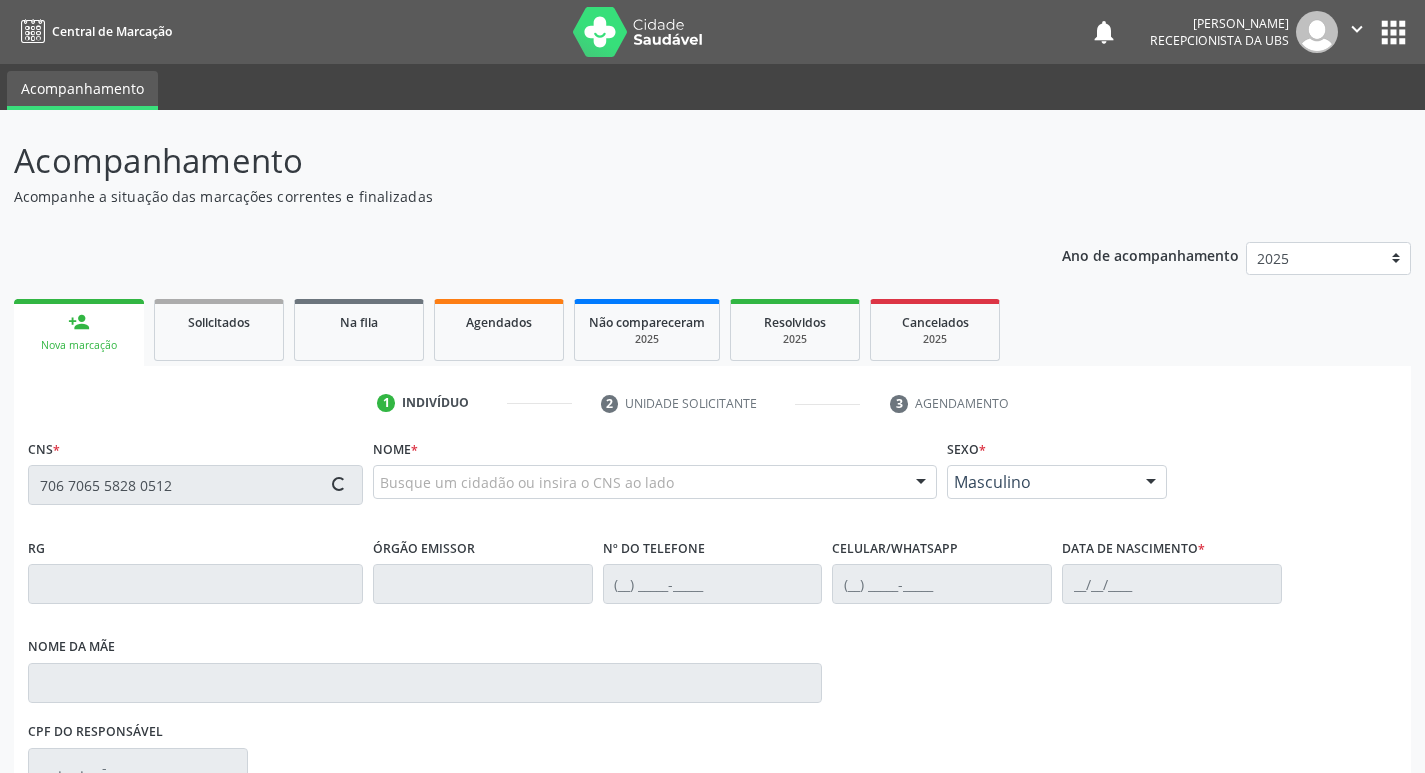 type on "706 7065 5828 0512" 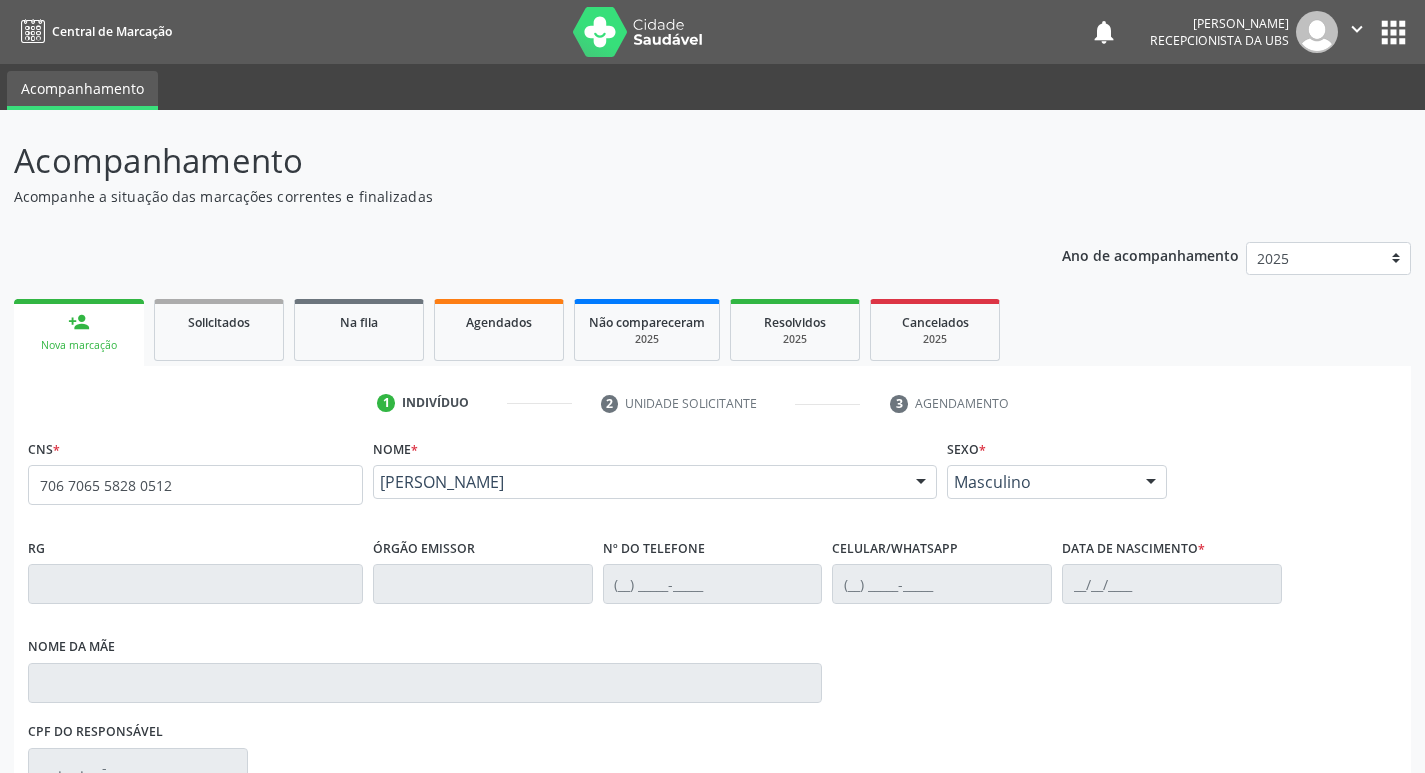 scroll, scrollTop: 297, scrollLeft: 0, axis: vertical 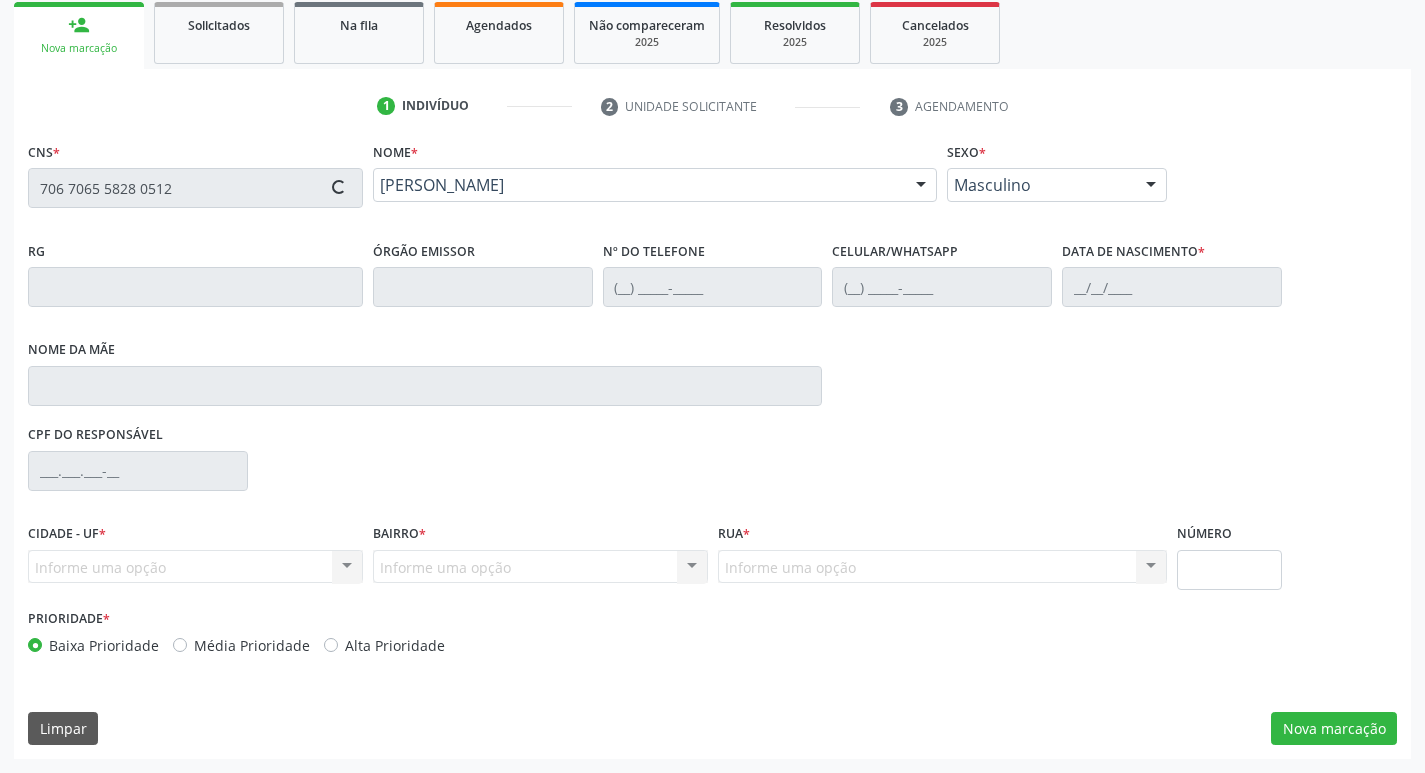 type on "[PHONE_NUMBER]" 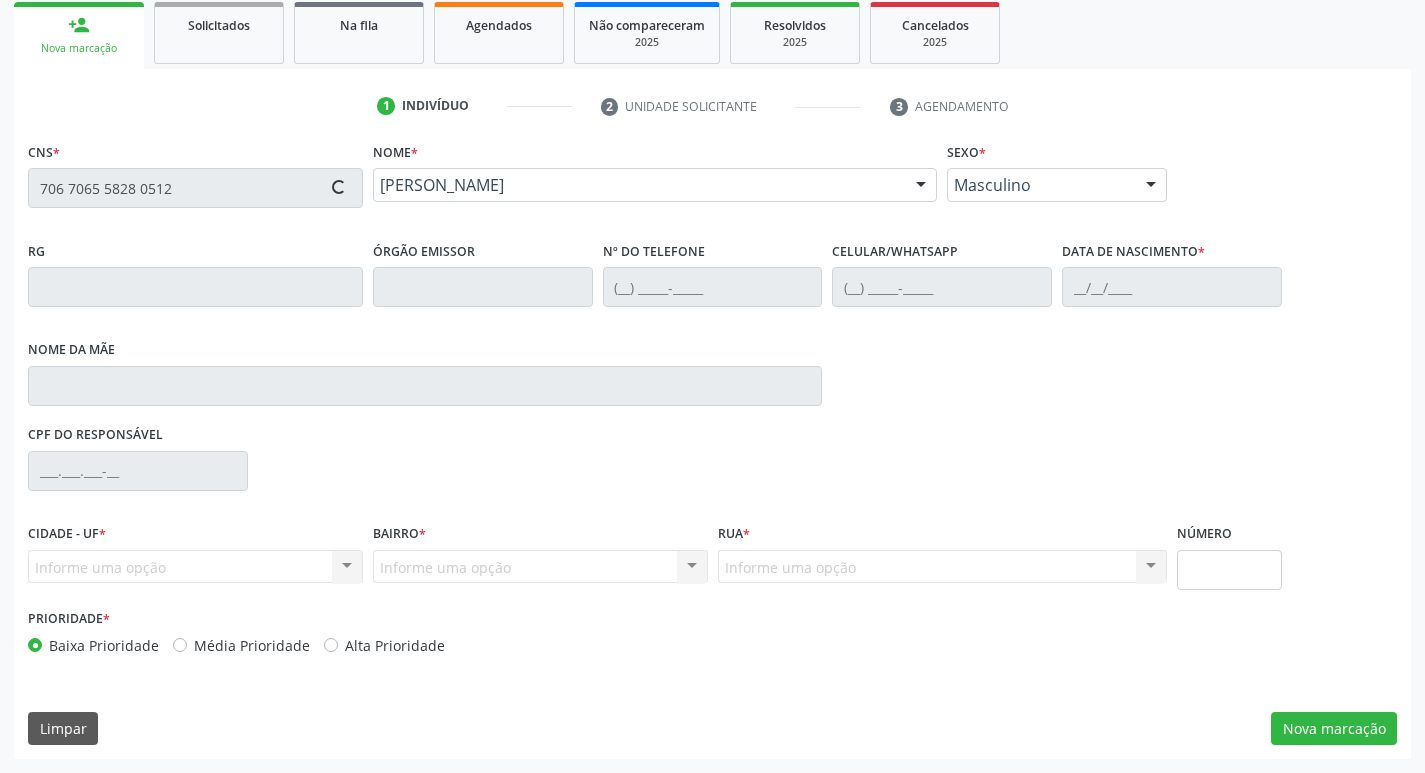 type on "1[DATE]" 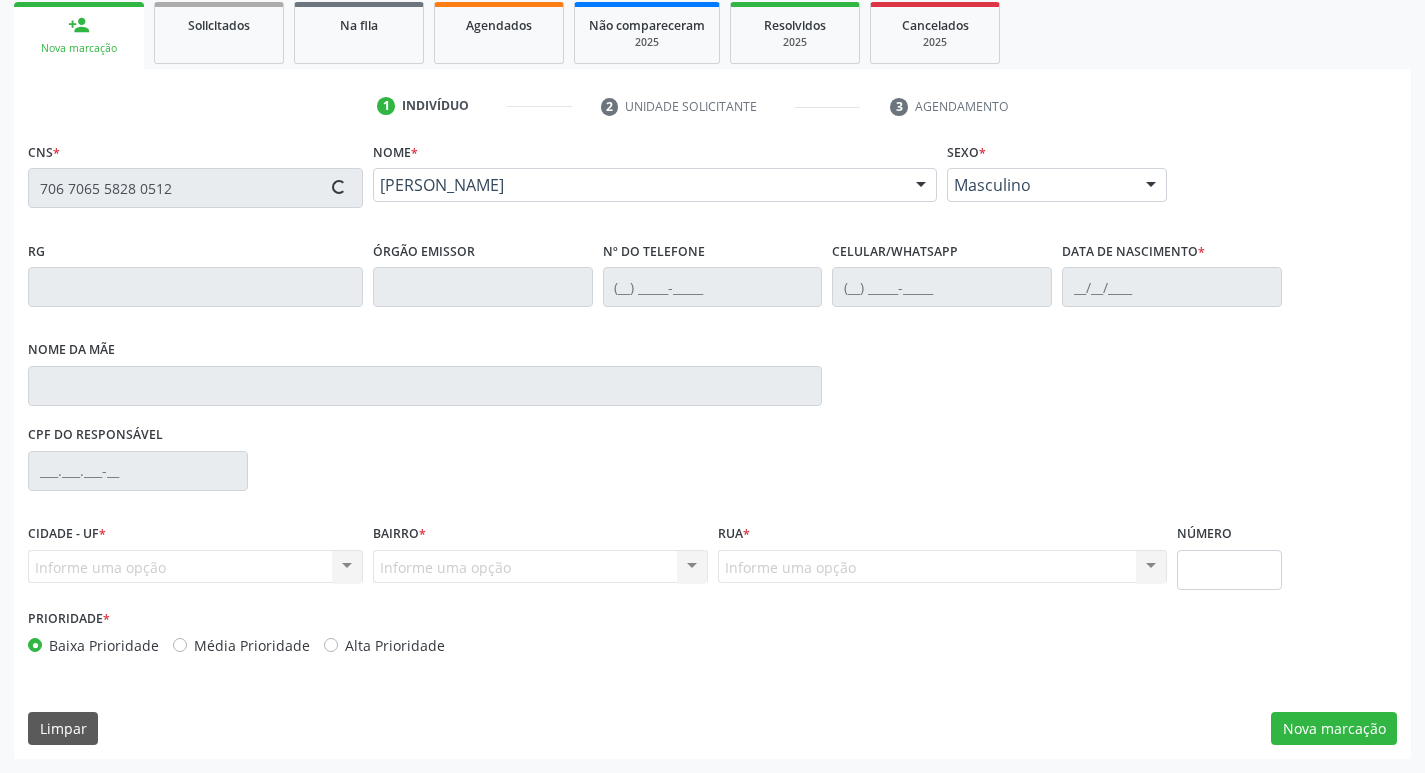 type on "[PERSON_NAME]" 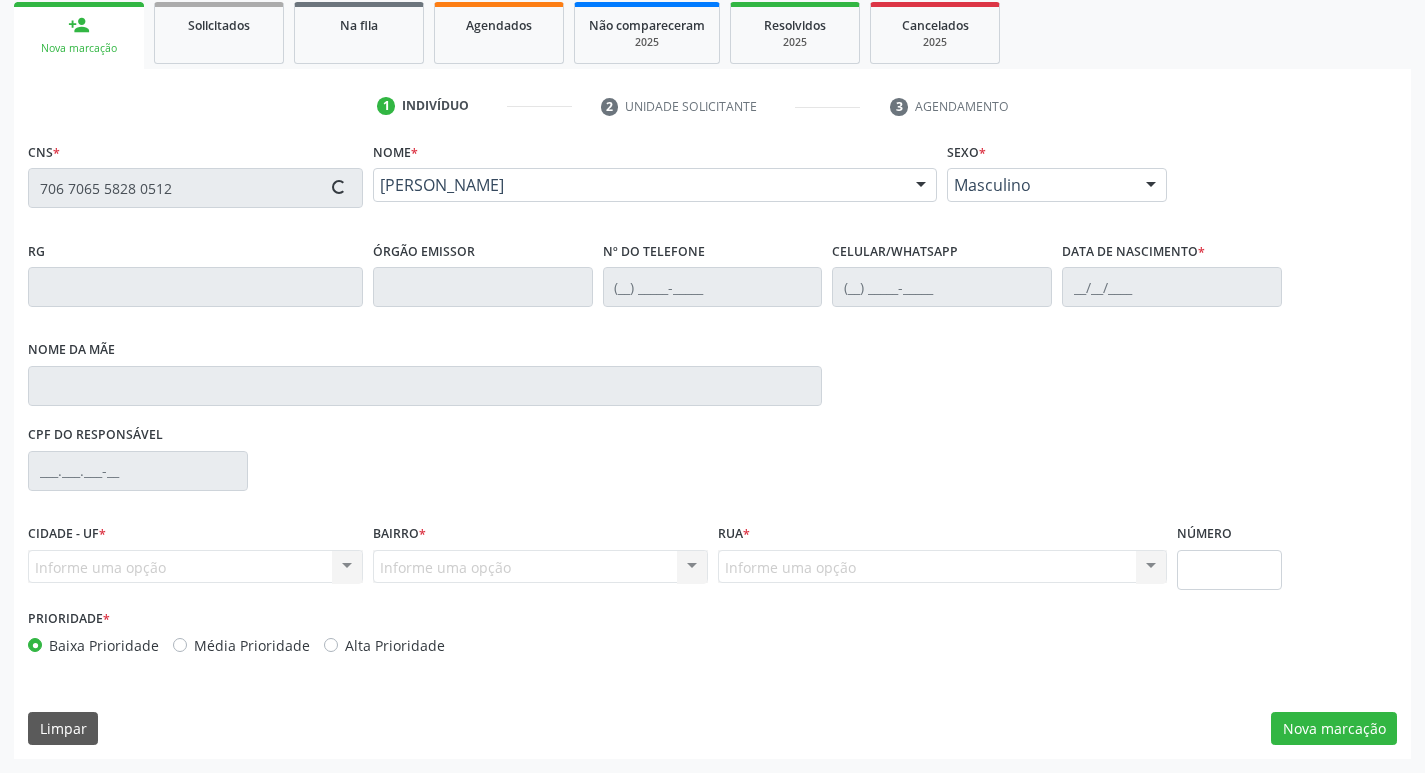 type on "636" 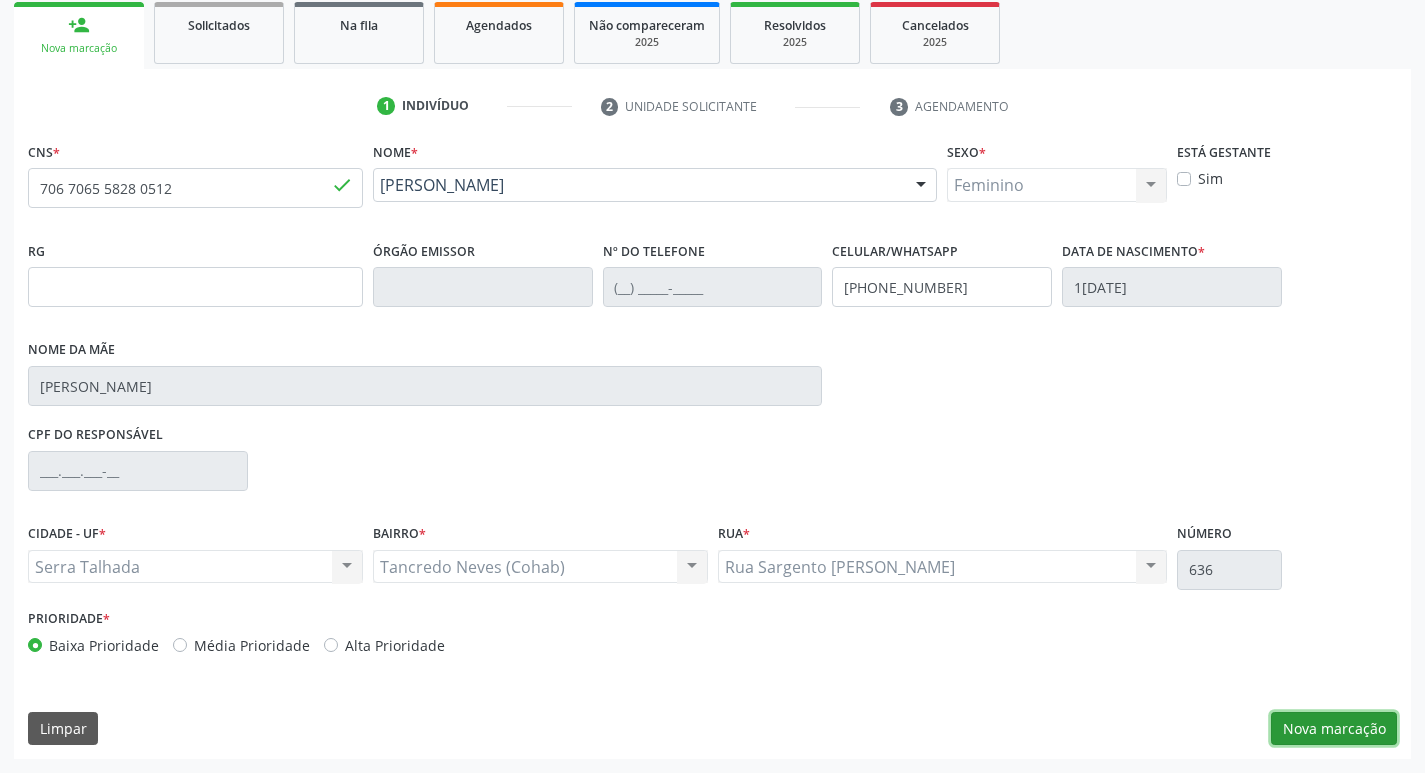 click on "Nova marcação" at bounding box center (1334, 729) 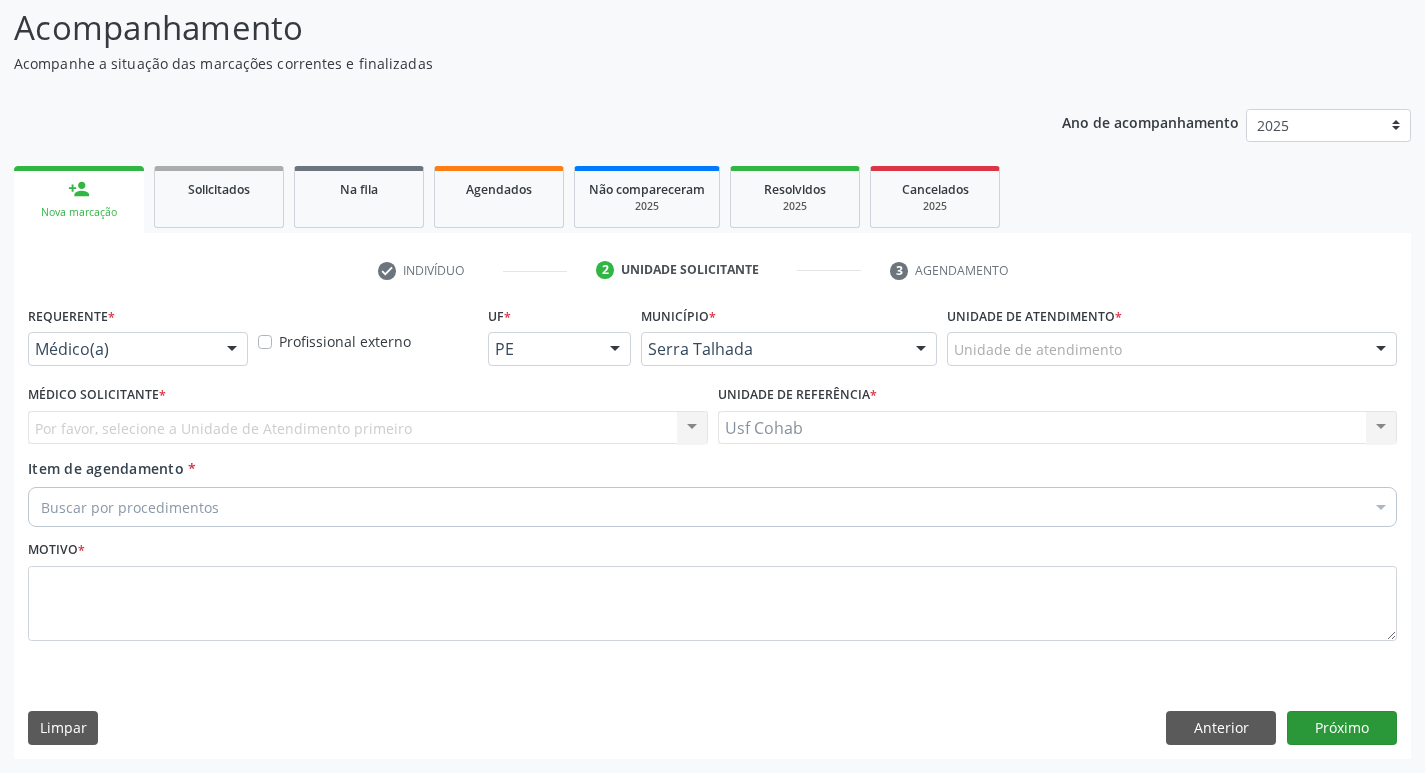 scroll, scrollTop: 133, scrollLeft: 0, axis: vertical 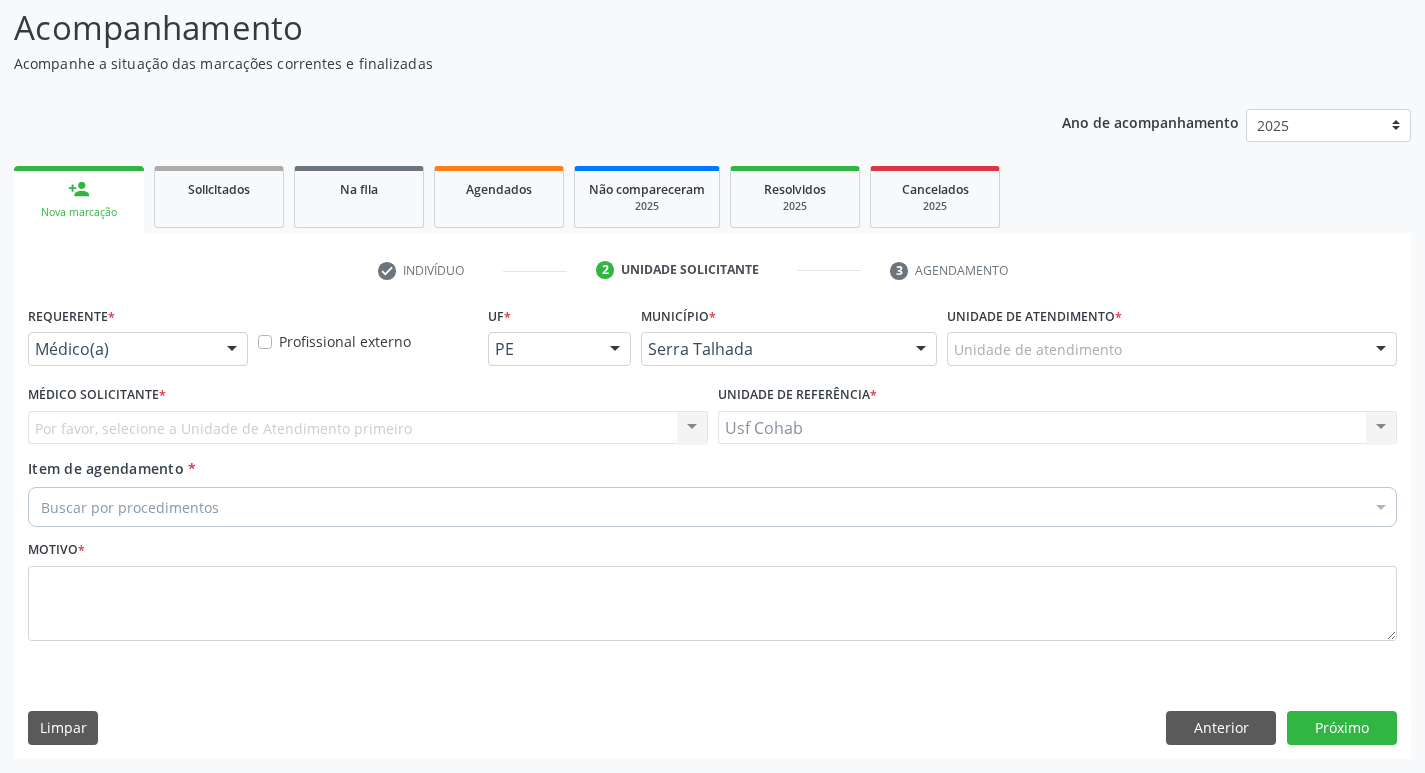 drag, startPoint x: 1058, startPoint y: 395, endPoint x: 1058, endPoint y: 370, distance: 25 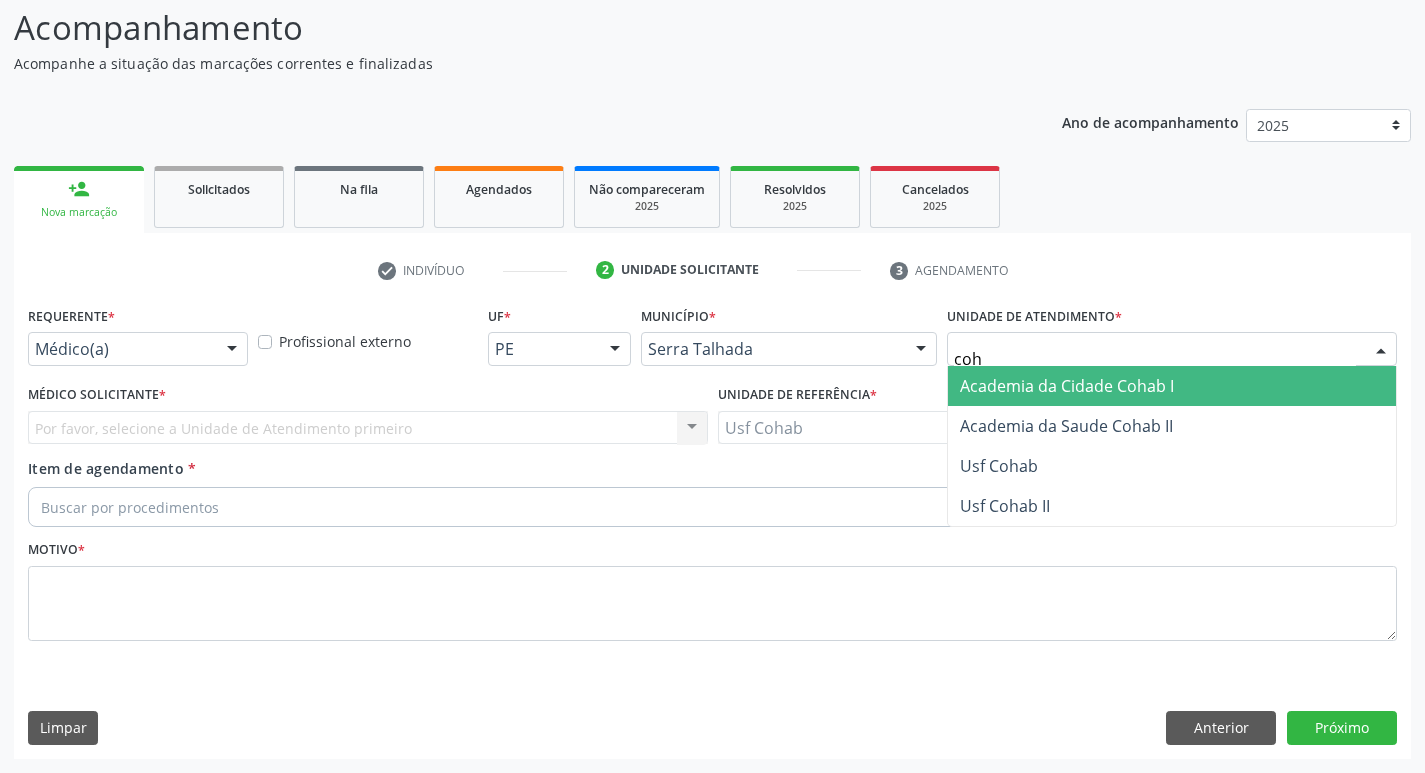 type on "coha" 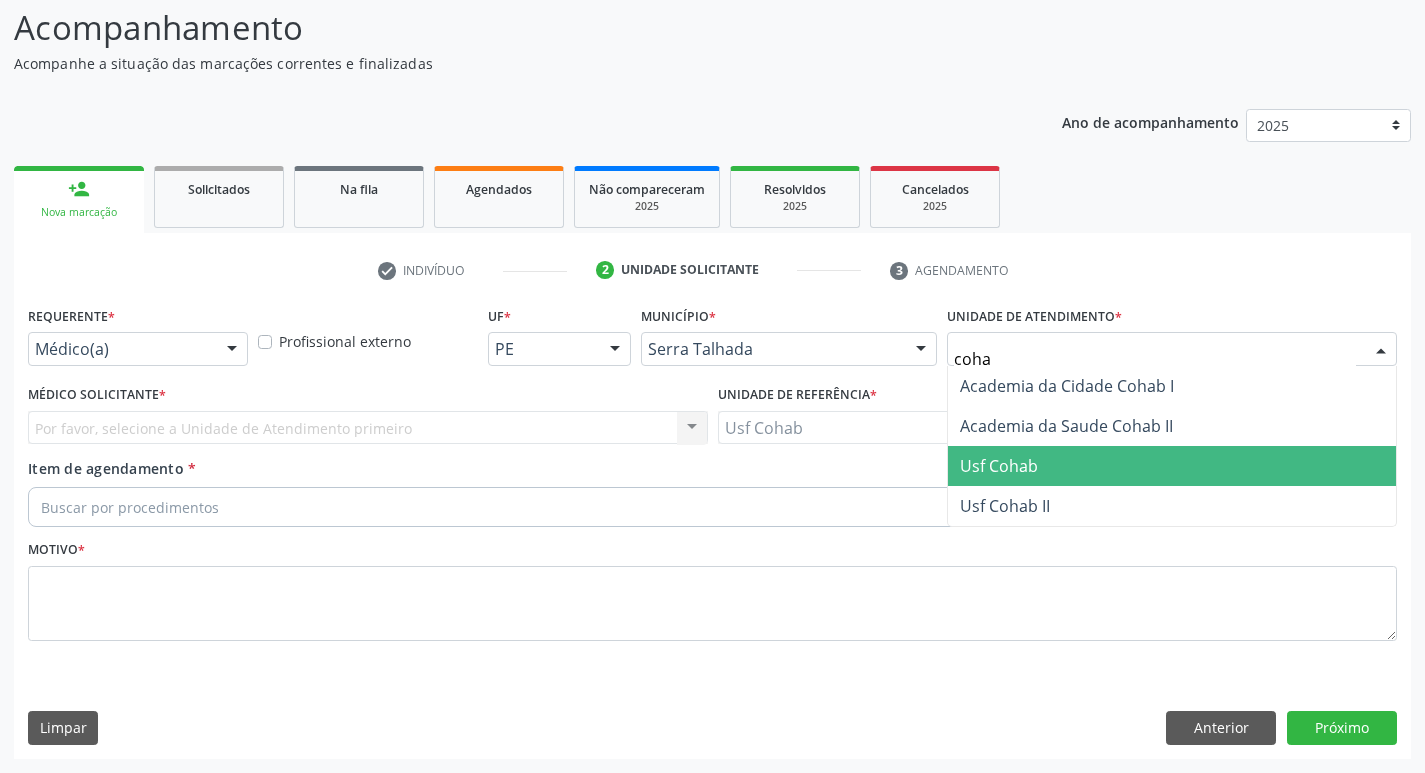 click on "Usf Cohab" at bounding box center [999, 466] 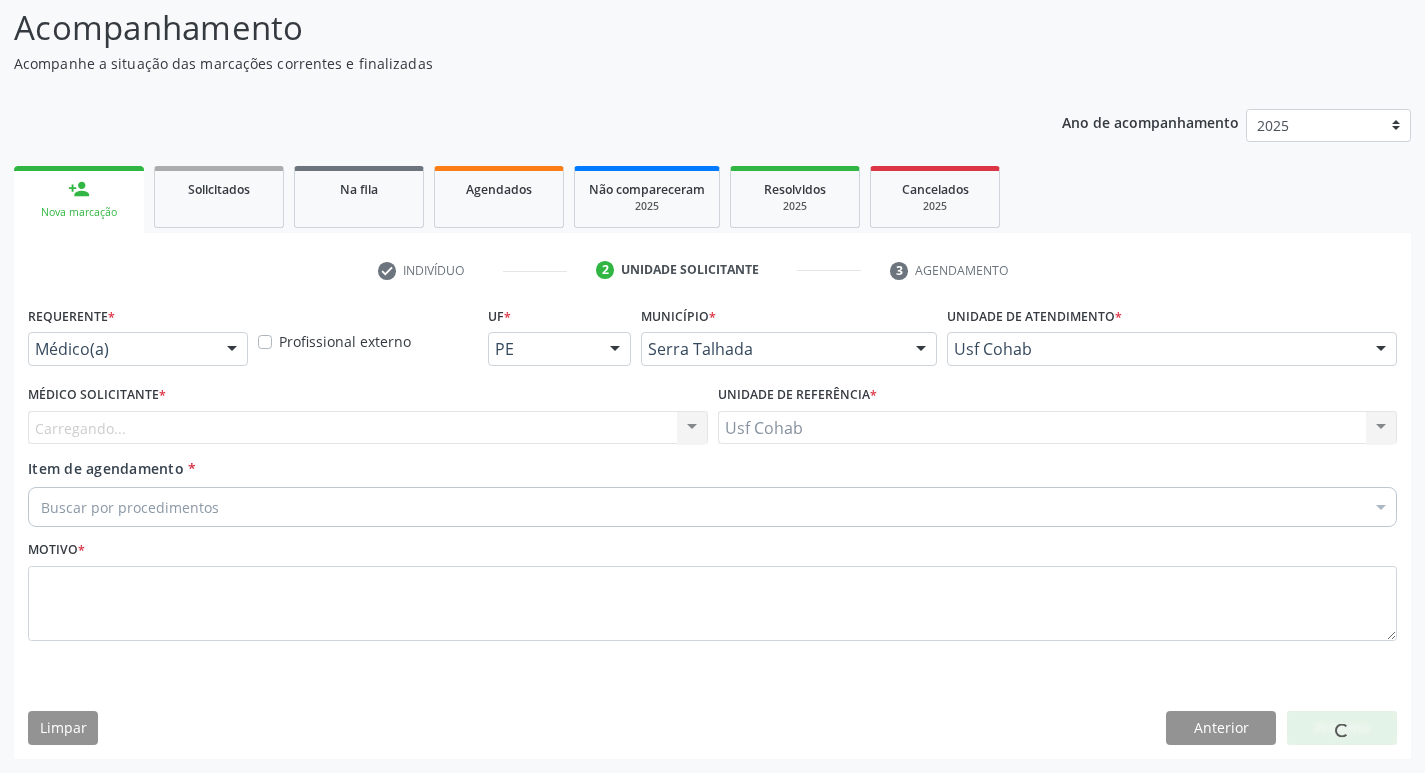 click on "Carregando..." at bounding box center (368, 428) 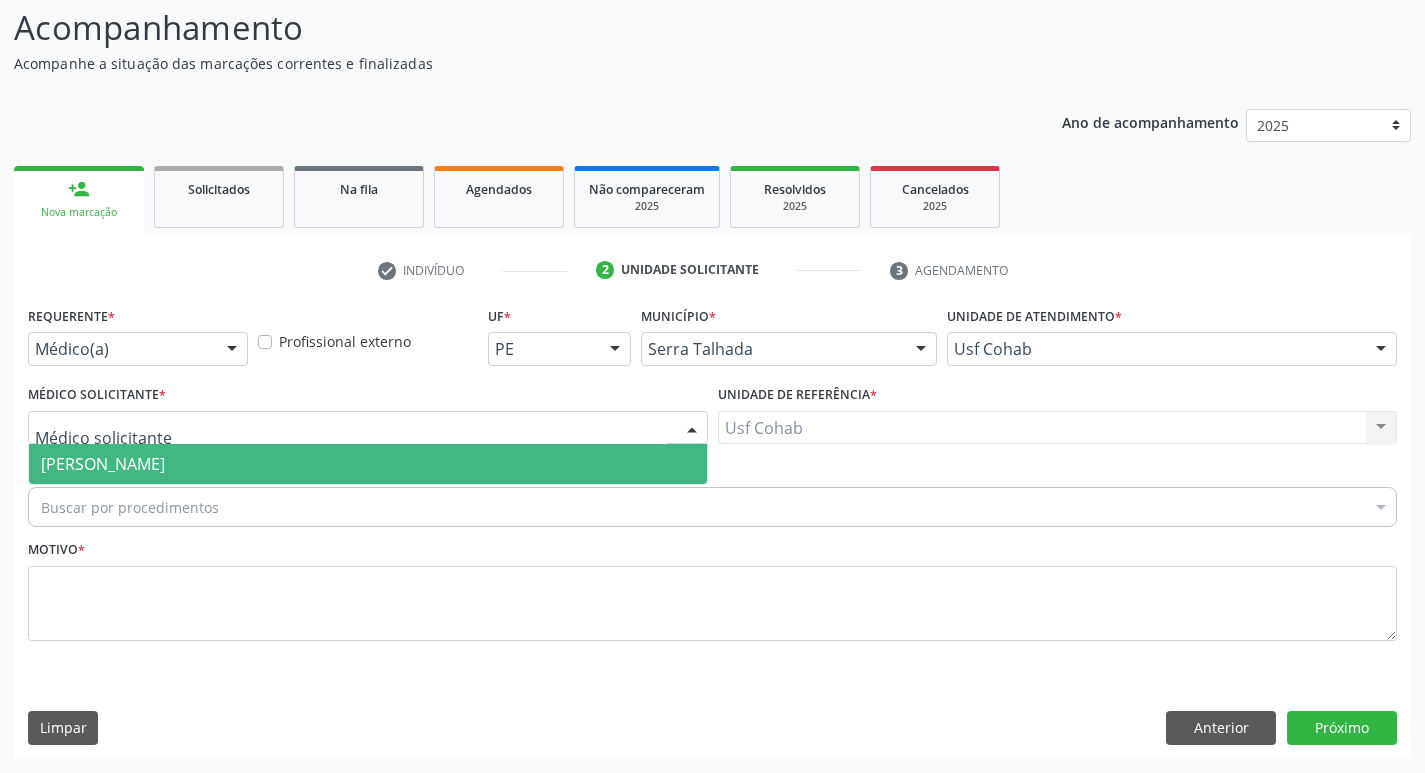 click on "[PERSON_NAME]" at bounding box center (368, 464) 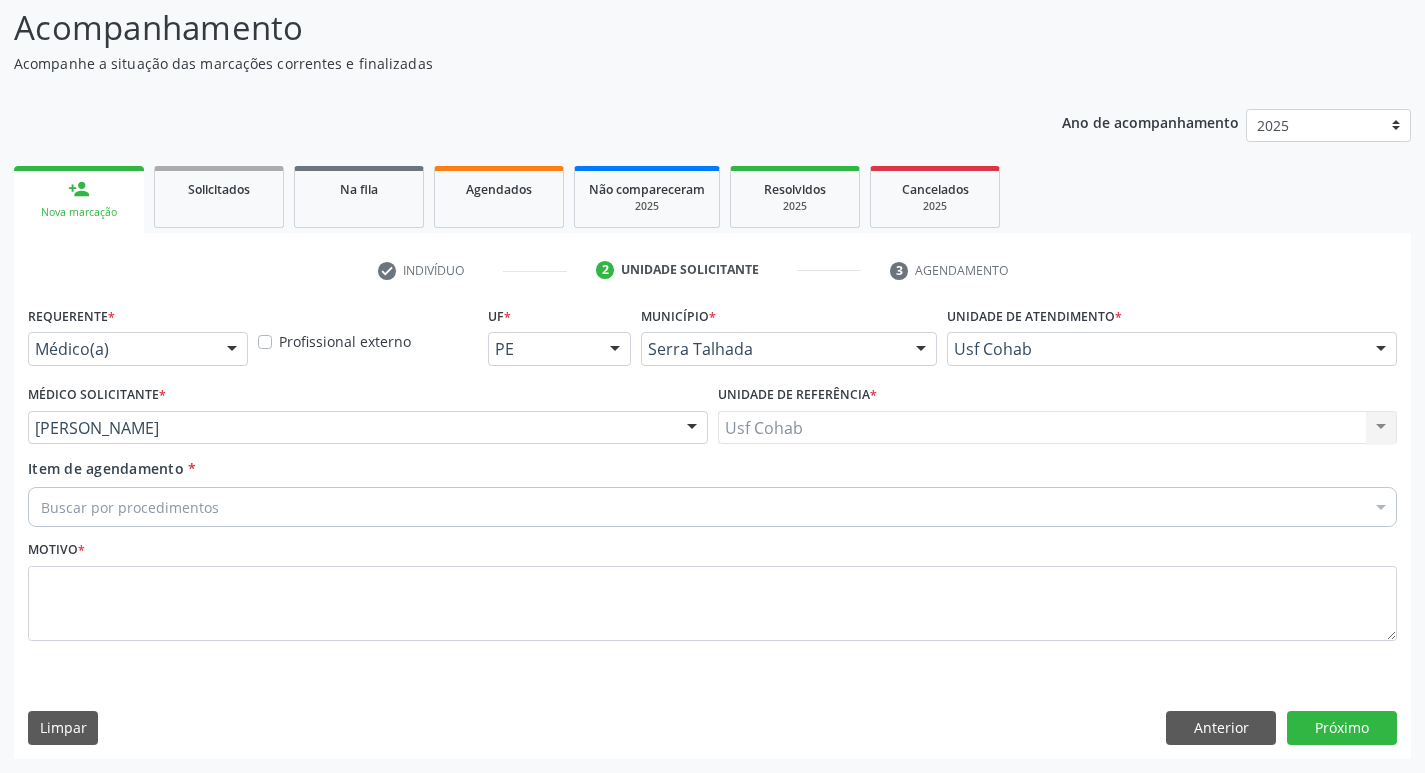 click on "Buscar por procedimentos" at bounding box center [712, 507] 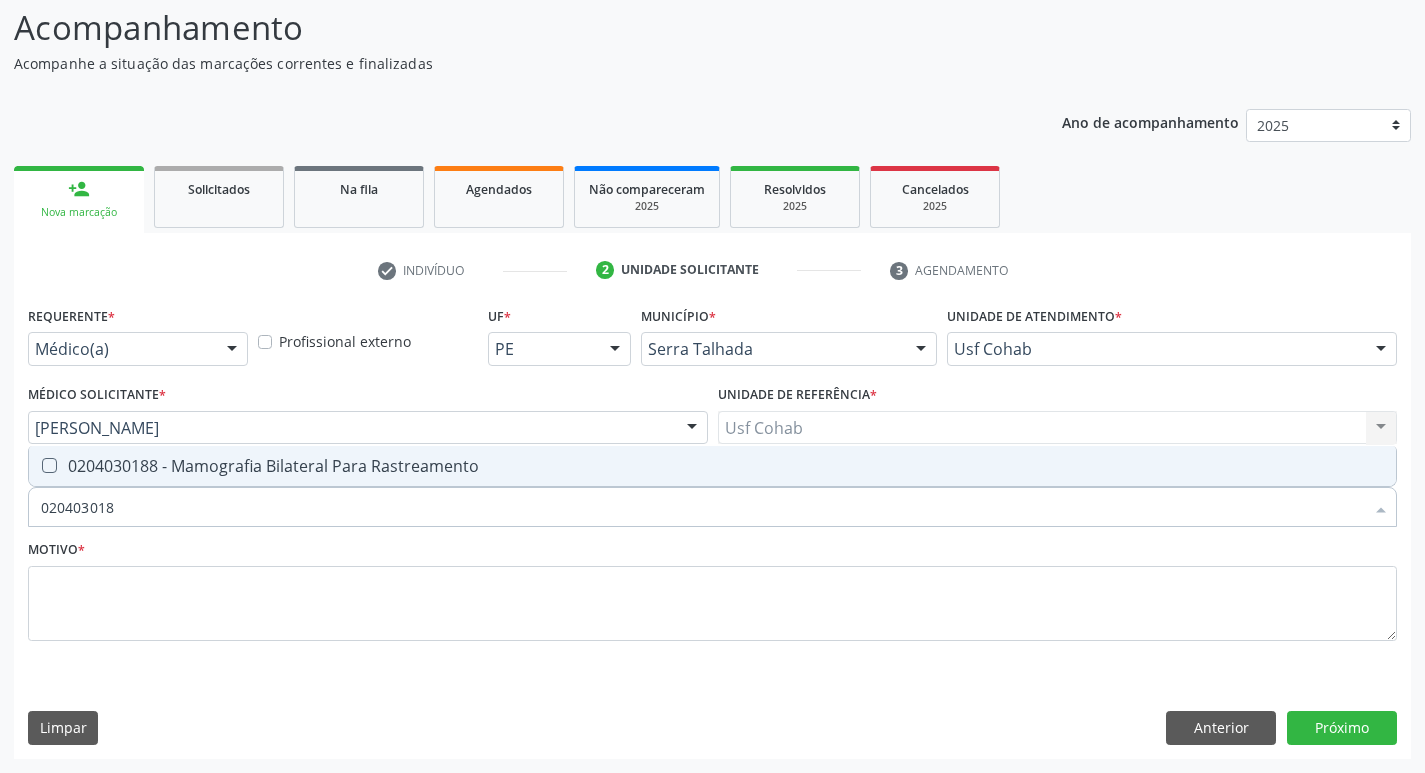 type on "0204030188" 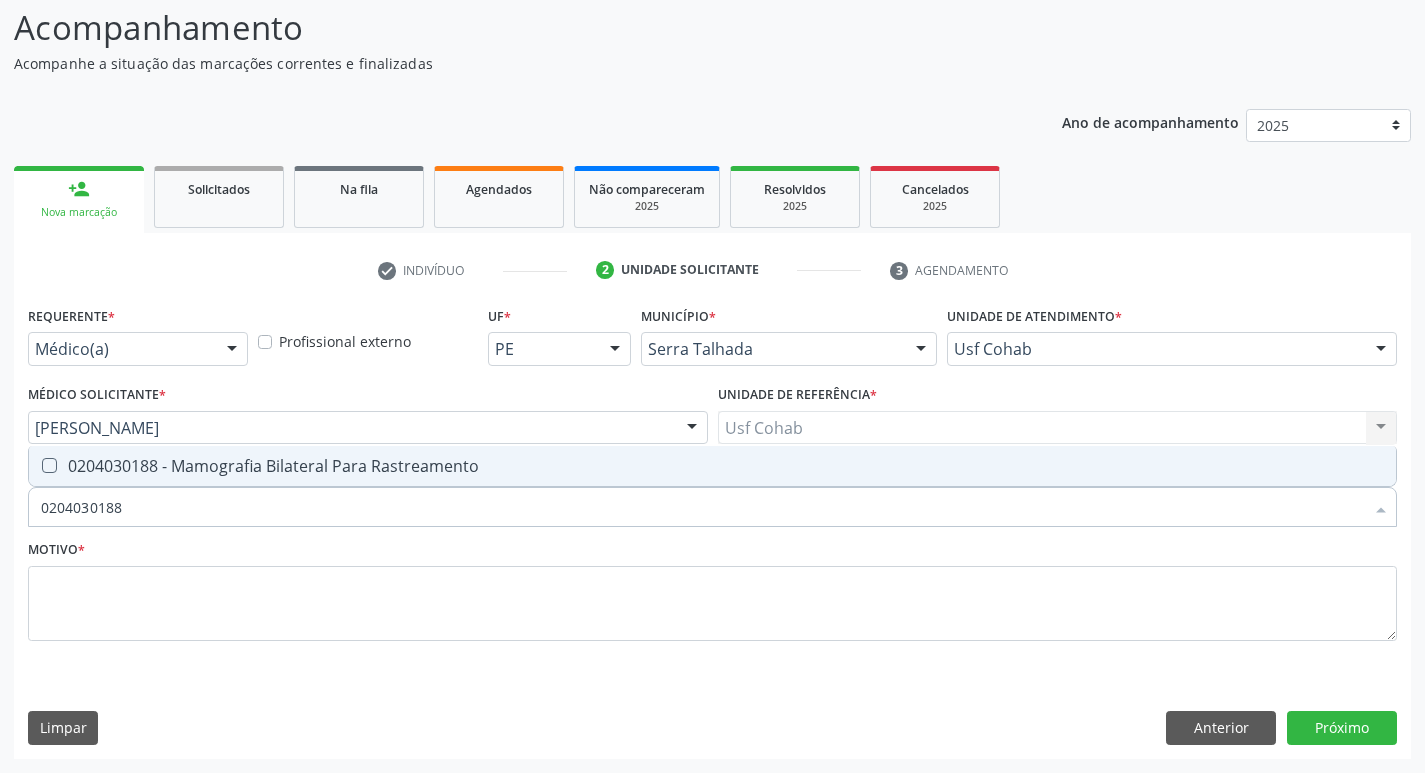 click on "0204030188 - Mamografia Bilateral Para Rastreamento" at bounding box center [712, 466] 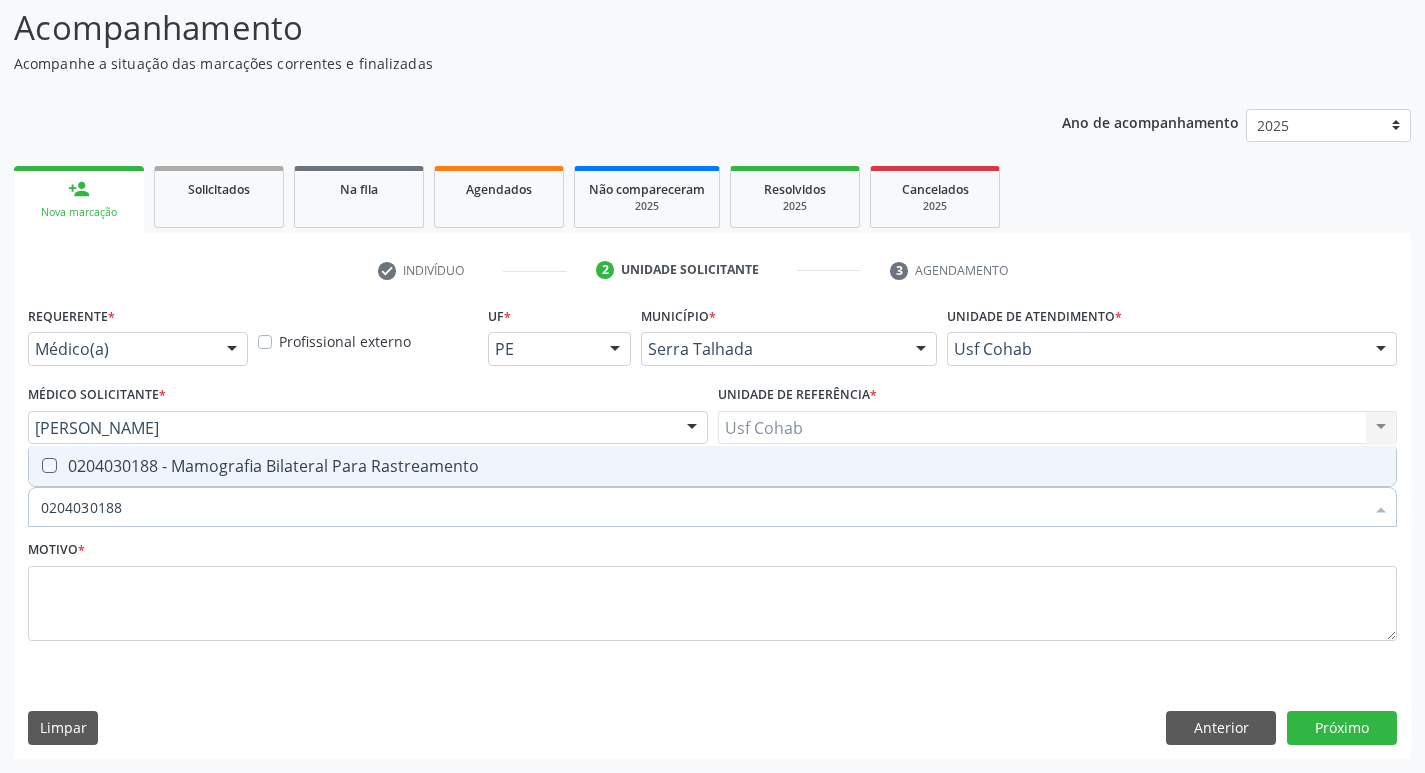 checkbox on "true" 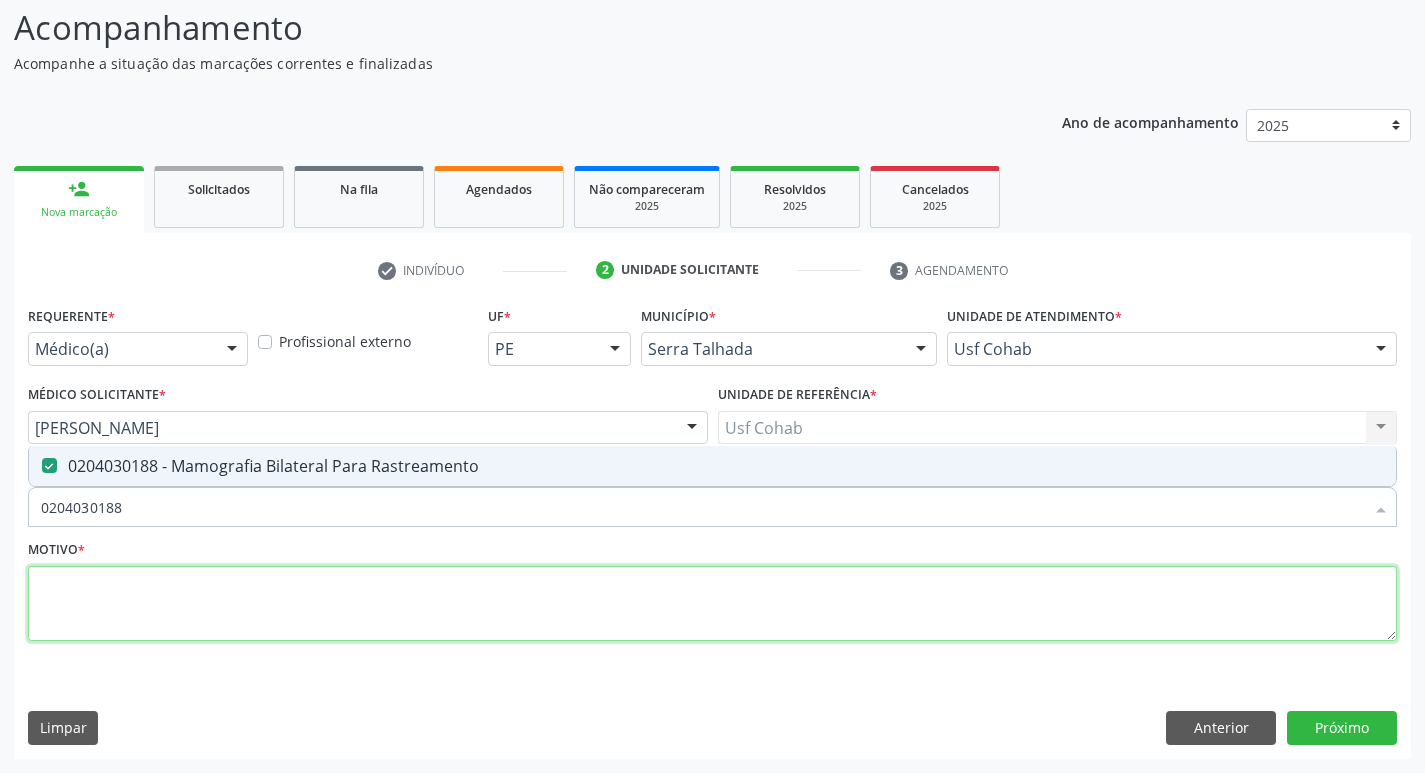 click at bounding box center (712, 604) 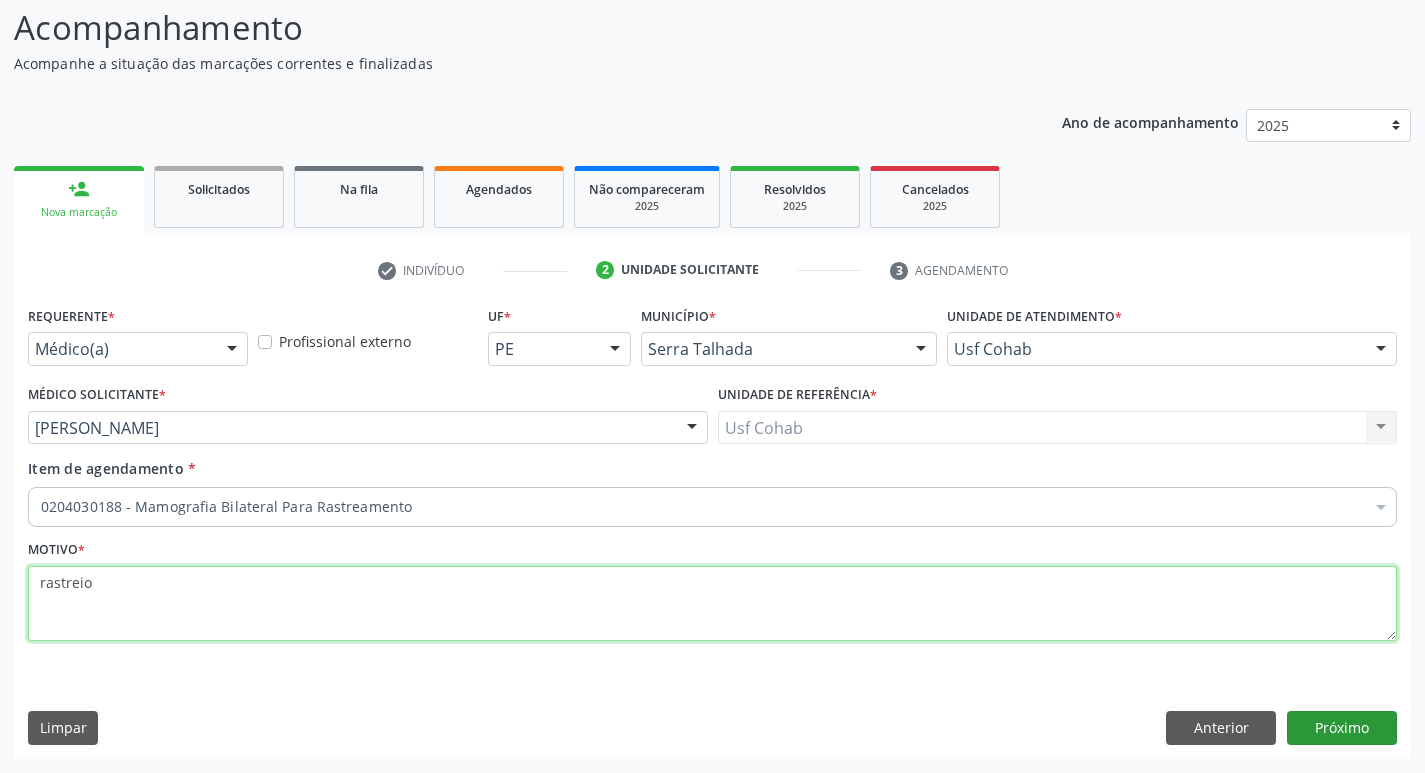 type on "rastreio" 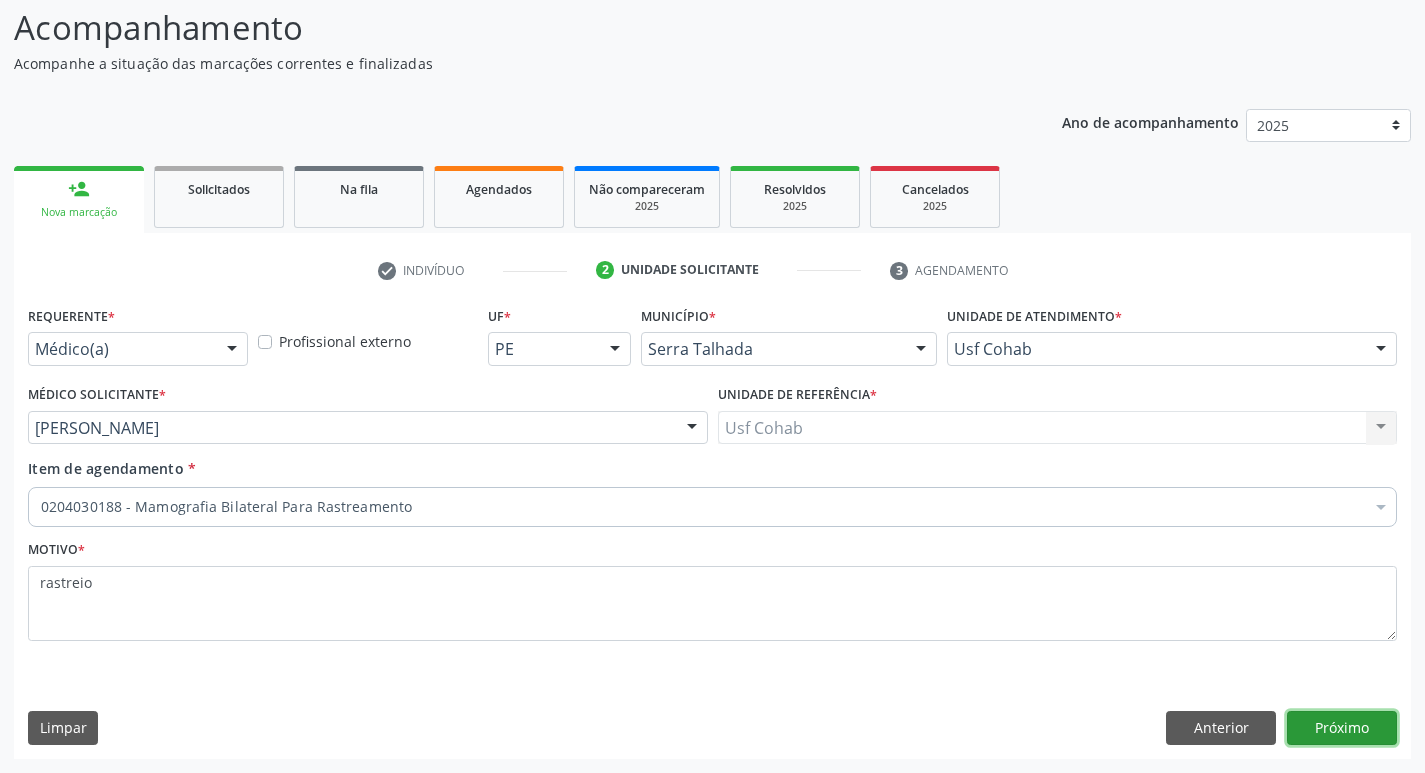 click on "Próximo" at bounding box center (1342, 728) 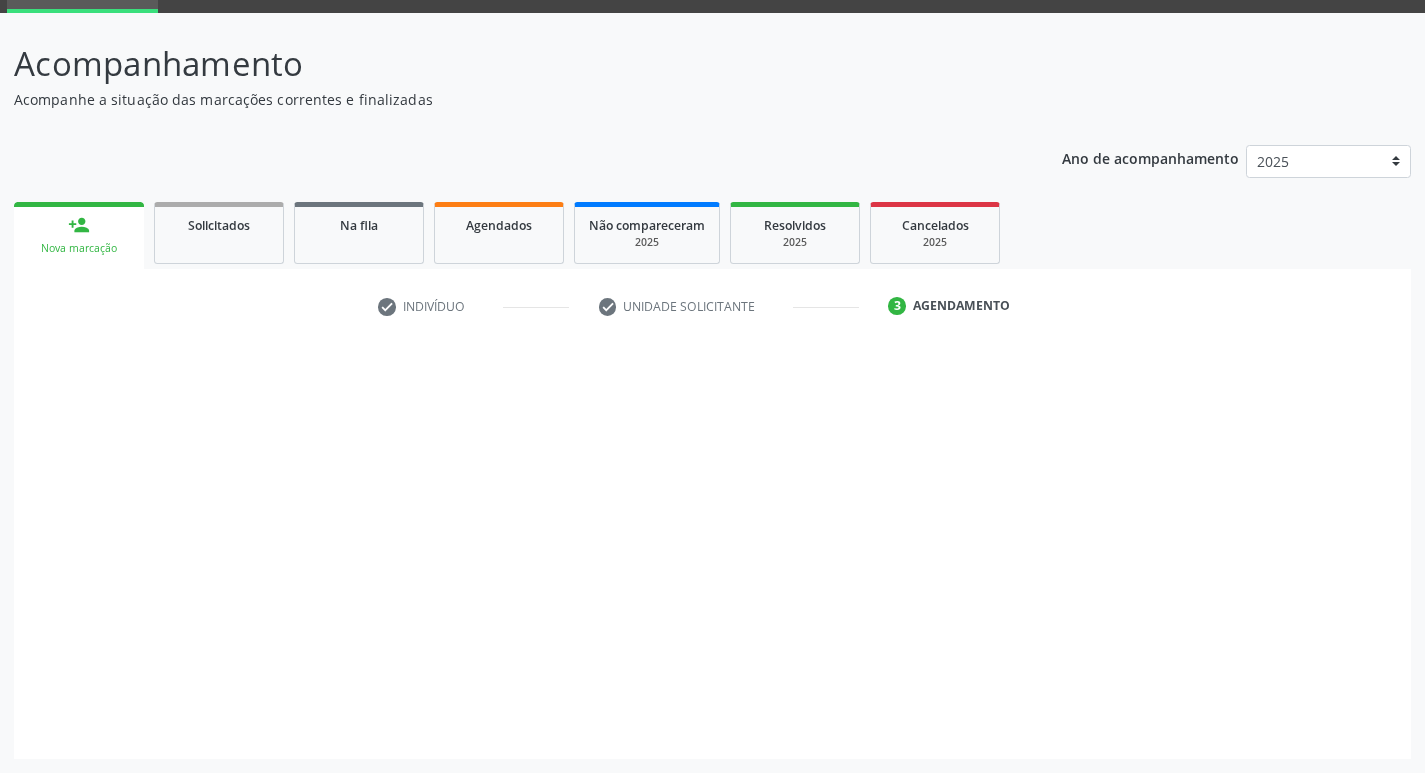 scroll, scrollTop: 97, scrollLeft: 0, axis: vertical 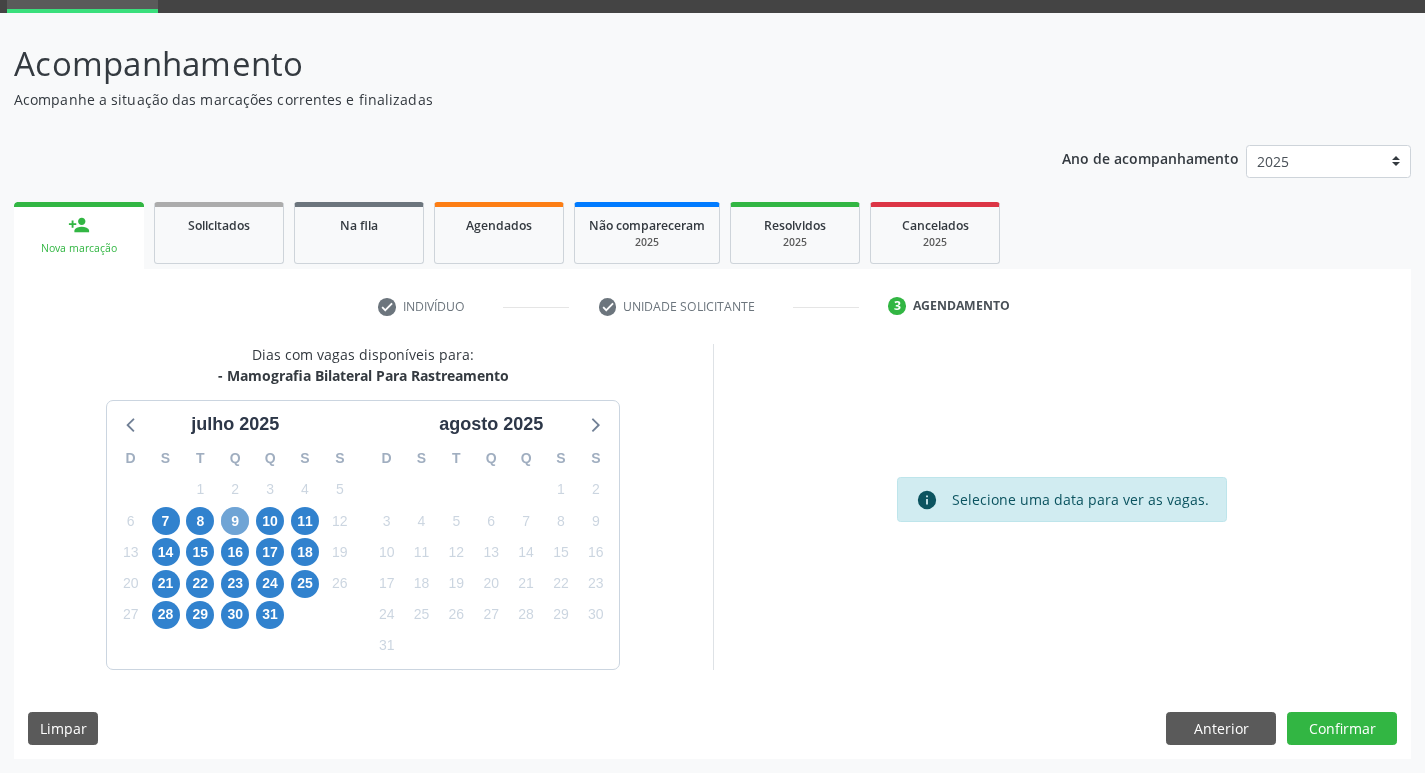 drag, startPoint x: 226, startPoint y: 513, endPoint x: 304, endPoint y: 511, distance: 78.025635 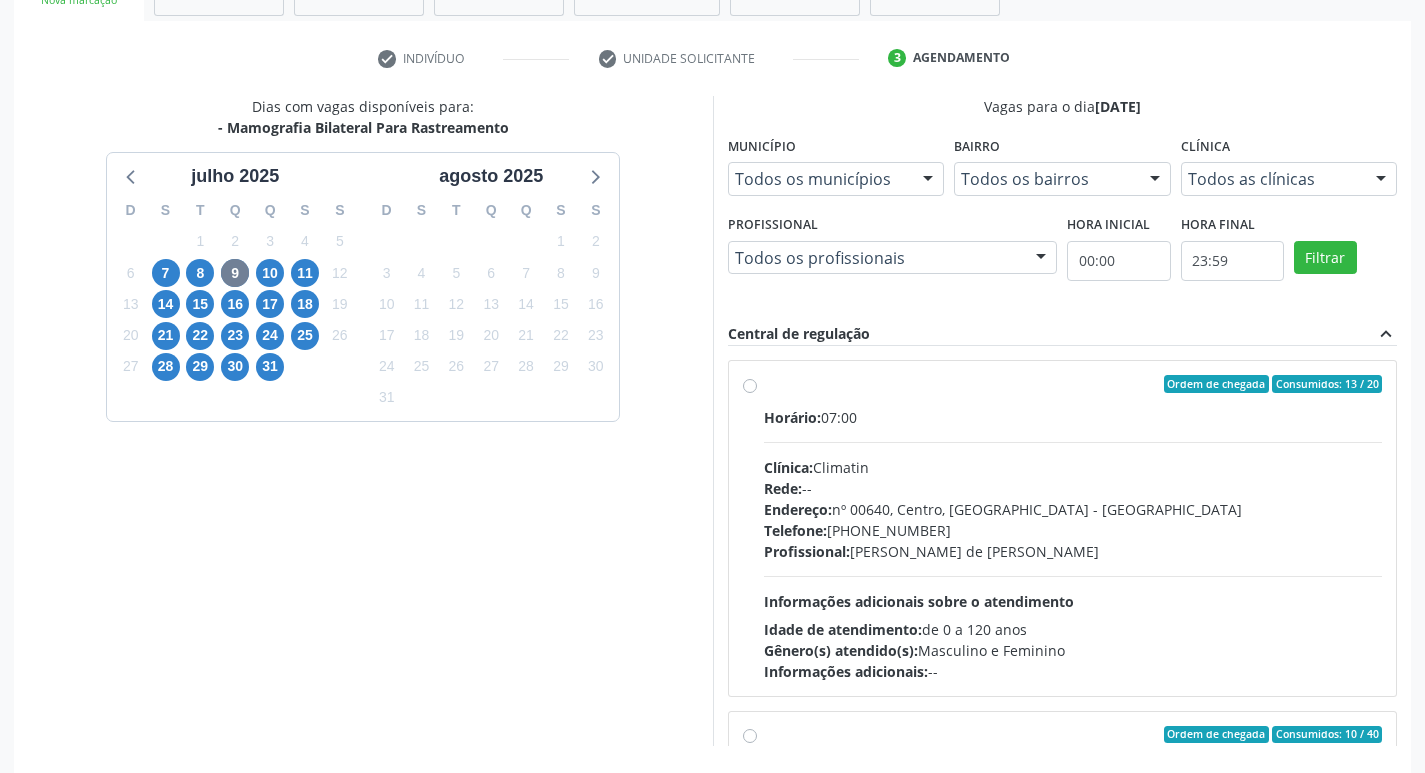 click on "Horário:   07:00
Clínica:  Climatin
Rede:
--
Endereço:   nº 00640, [GEOGRAPHIC_DATA]
Telefone:   [PHONE_NUMBER]
Profissional:
[PERSON_NAME] de [PERSON_NAME]
Informações adicionais sobre o atendimento
Idade de atendimento:
de 0 a 120 anos
Gênero(s) atendido(s):
Masculino e Feminino
Informações adicionais:
--" at bounding box center (1073, 544) 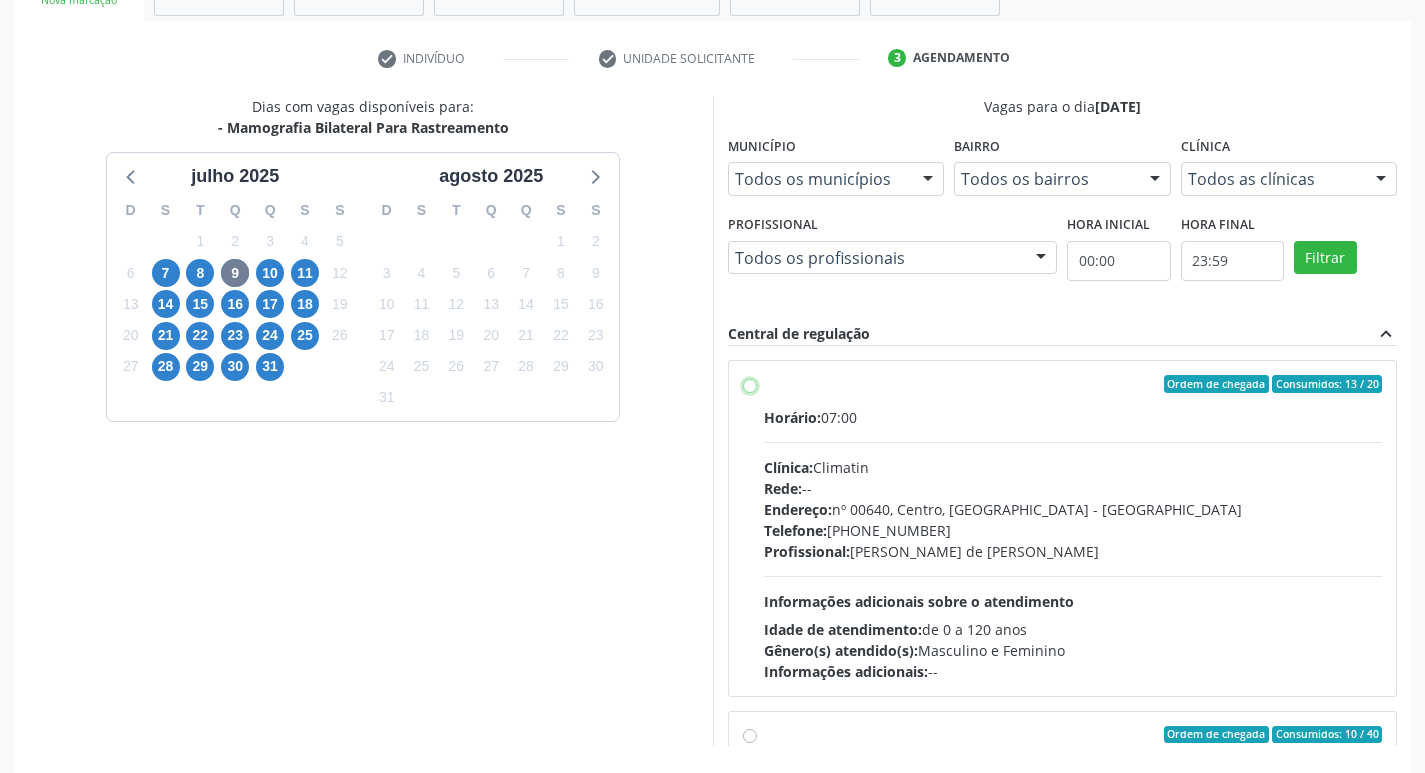 click on "Ordem de chegada
Consumidos: 13 / 20
Horário:   07:00
Clínica:  Climatin
Rede:
--
Endereço:   nº 00640, [GEOGRAPHIC_DATA] - PE
Telefone:   [PHONE_NUMBER]
Profissional:
[PERSON_NAME] de [PERSON_NAME]
Informações adicionais sobre o atendimento
Idade de atendimento:
de 0 a 120 anos
Gênero(s) atendido(s):
Masculino e Feminino
Informações adicionais:
--" at bounding box center (750, 384) 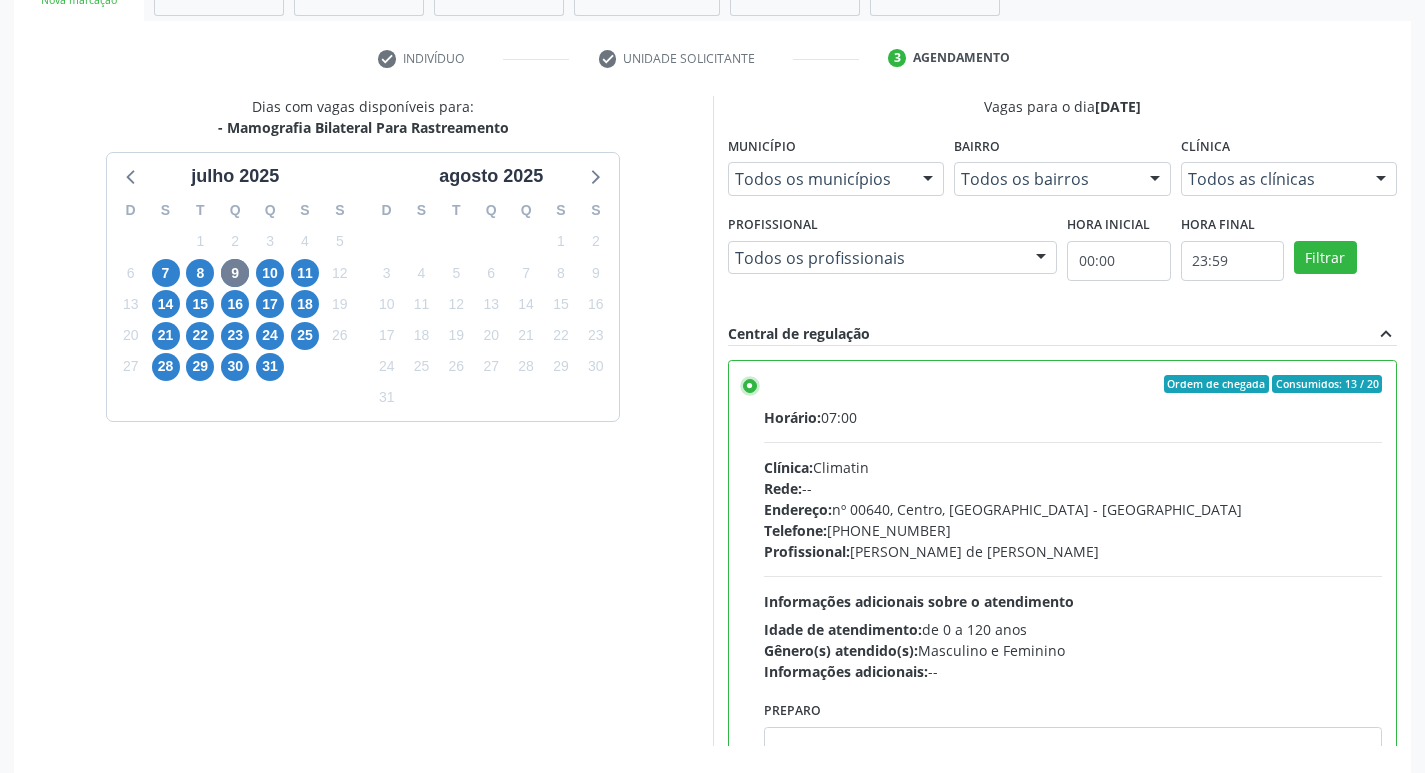 scroll, scrollTop: 422, scrollLeft: 0, axis: vertical 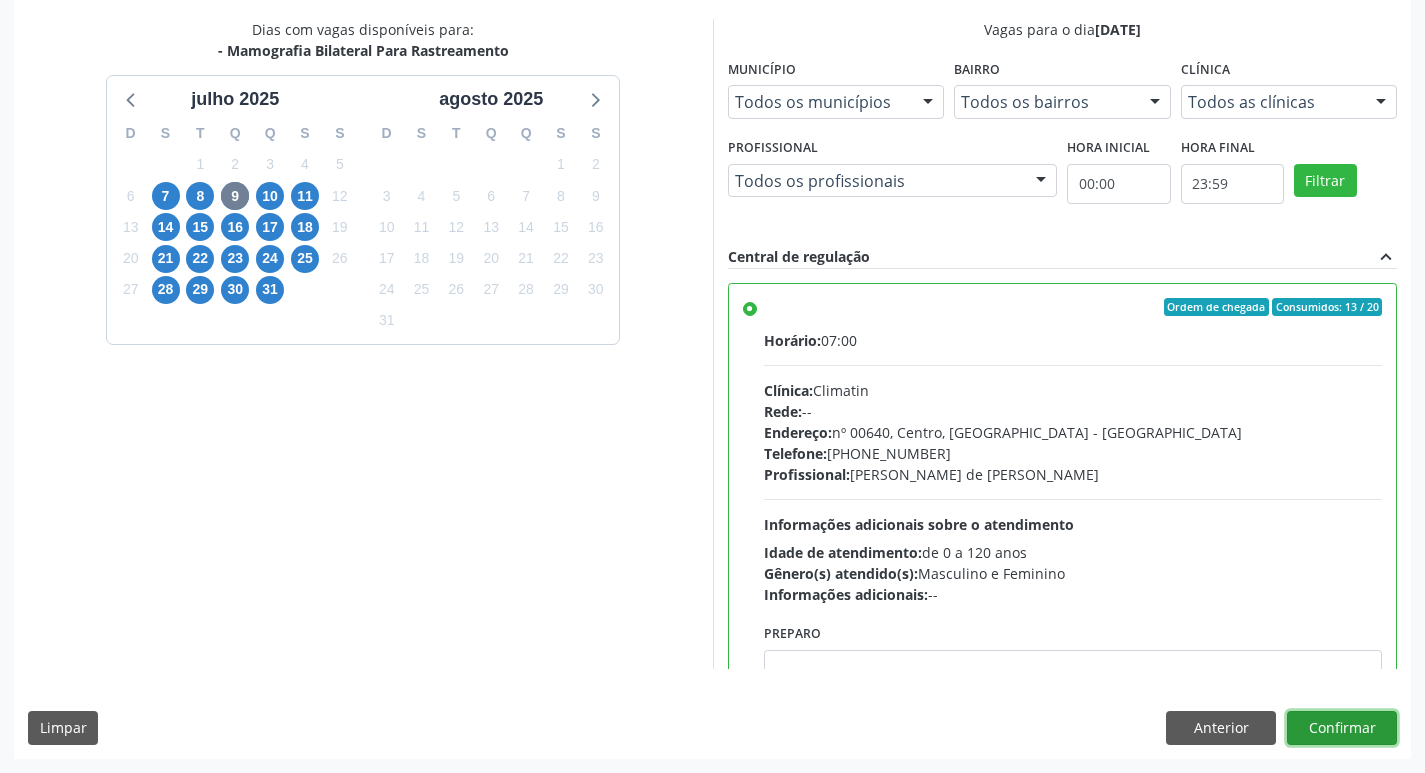 click on "Confirmar" at bounding box center (1342, 728) 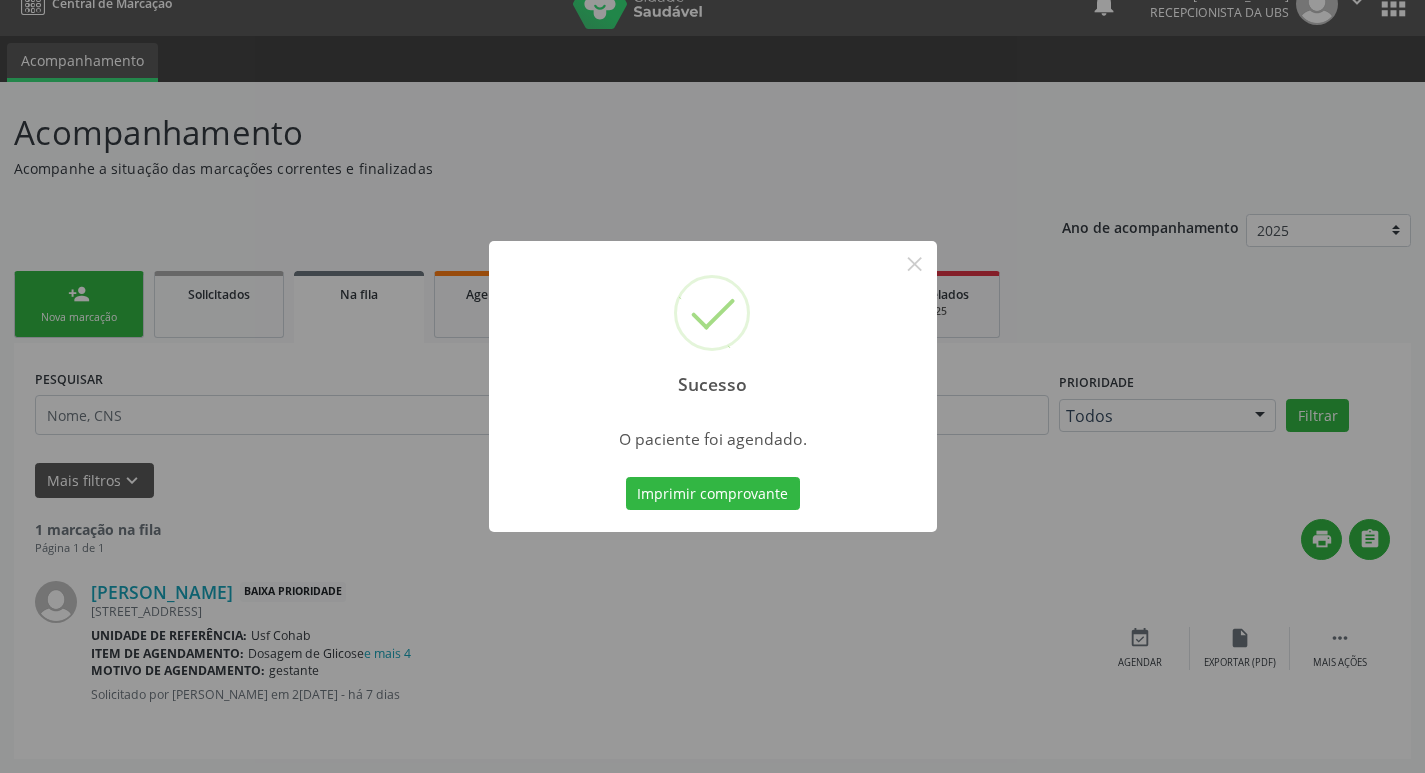 scroll, scrollTop: 0, scrollLeft: 0, axis: both 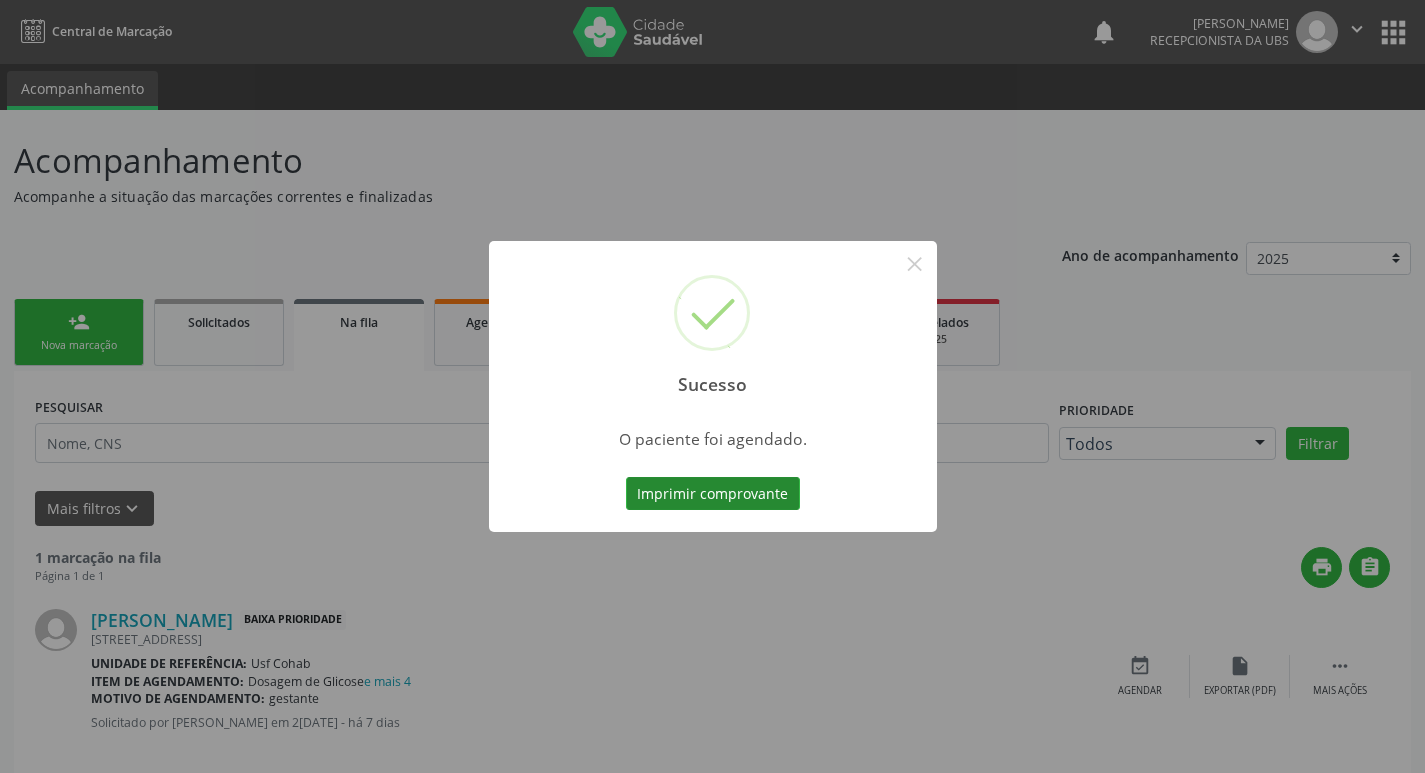 click on "Imprimir comprovante" at bounding box center [713, 494] 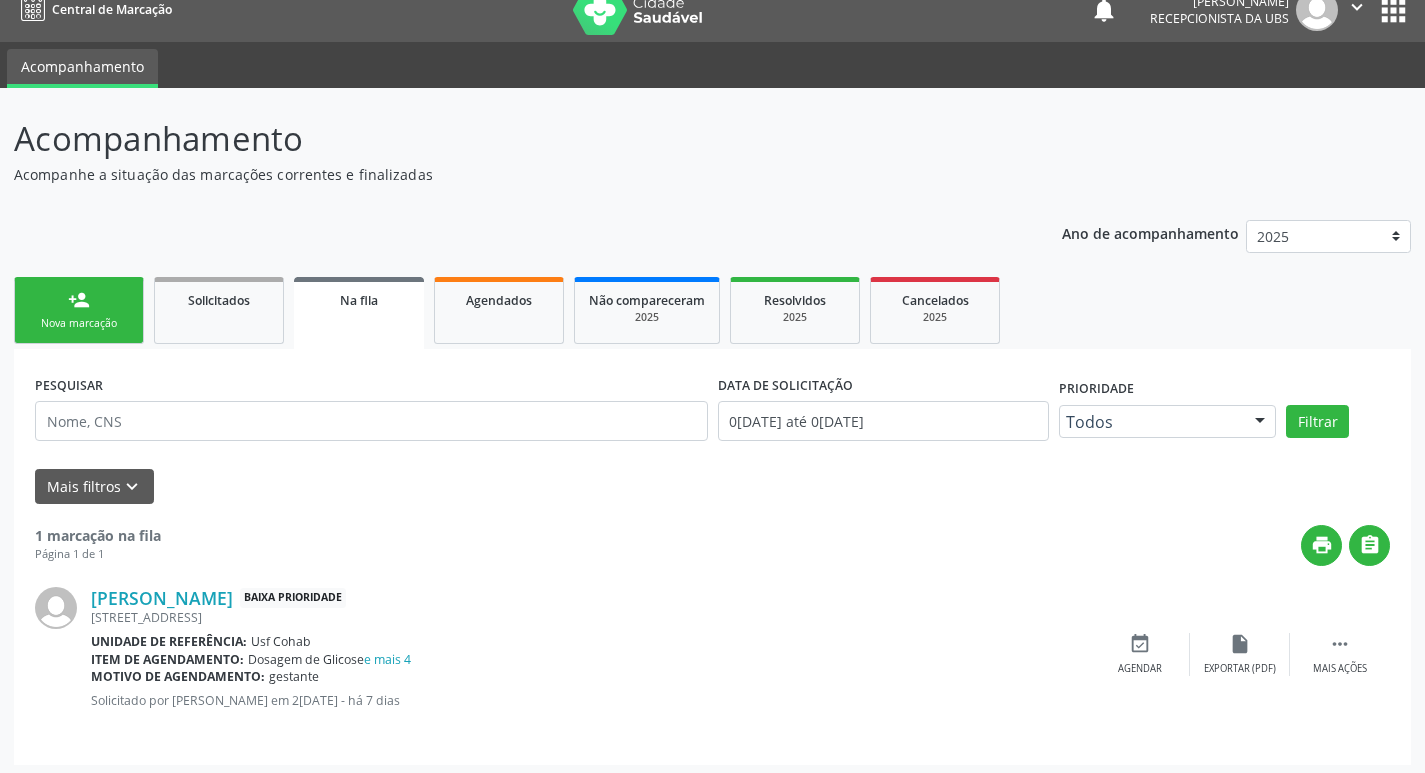 scroll, scrollTop: 28, scrollLeft: 0, axis: vertical 